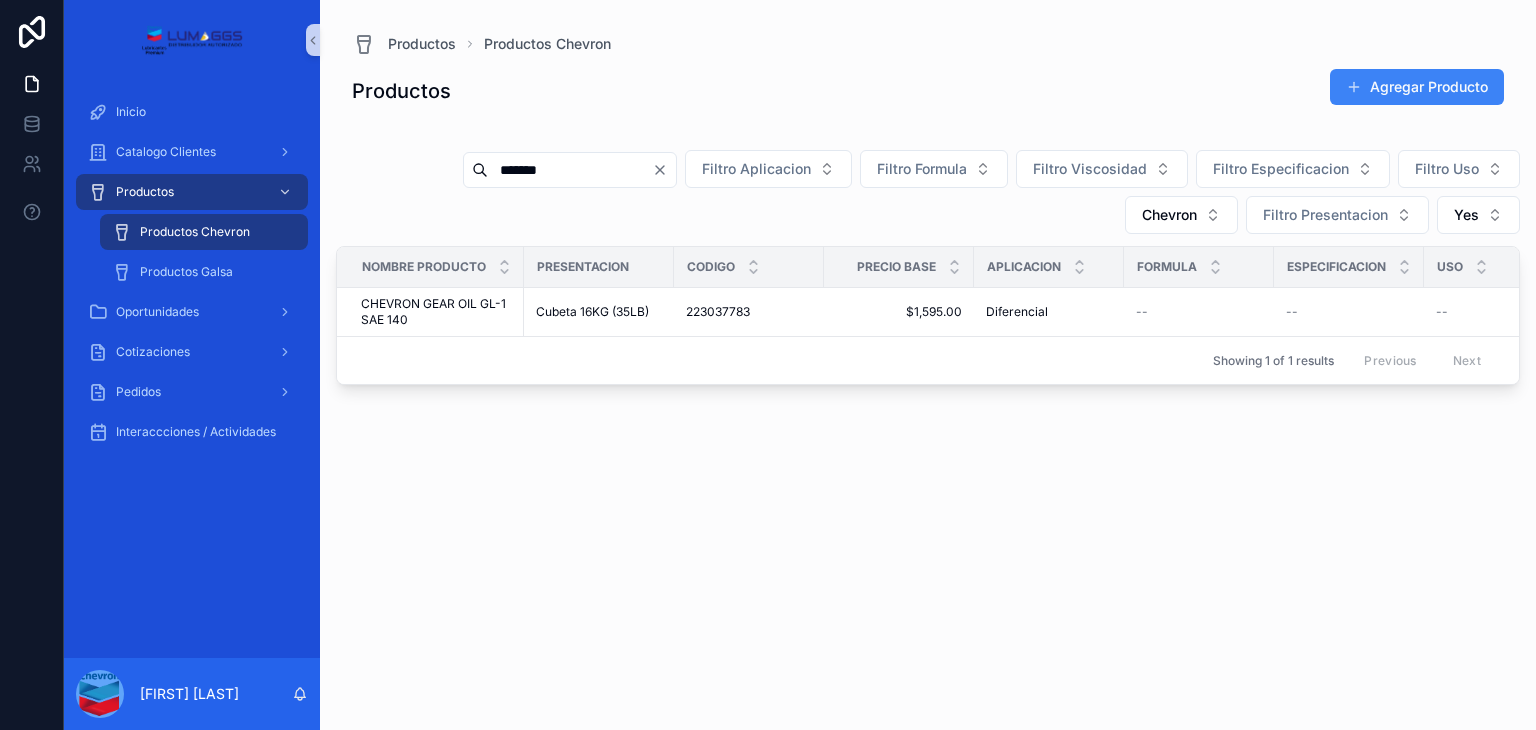 scroll, scrollTop: 0, scrollLeft: 0, axis: both 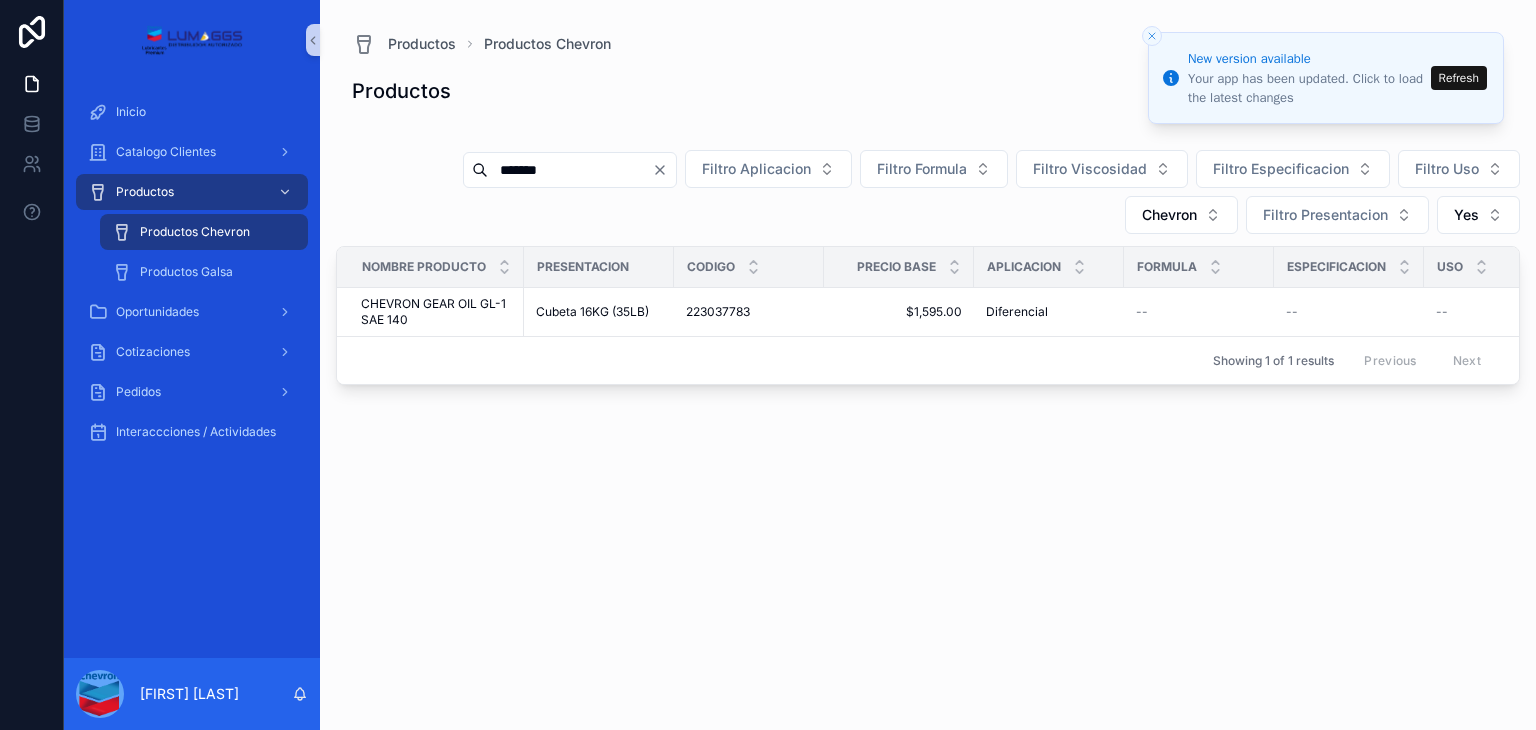 click at bounding box center (1152, 36) 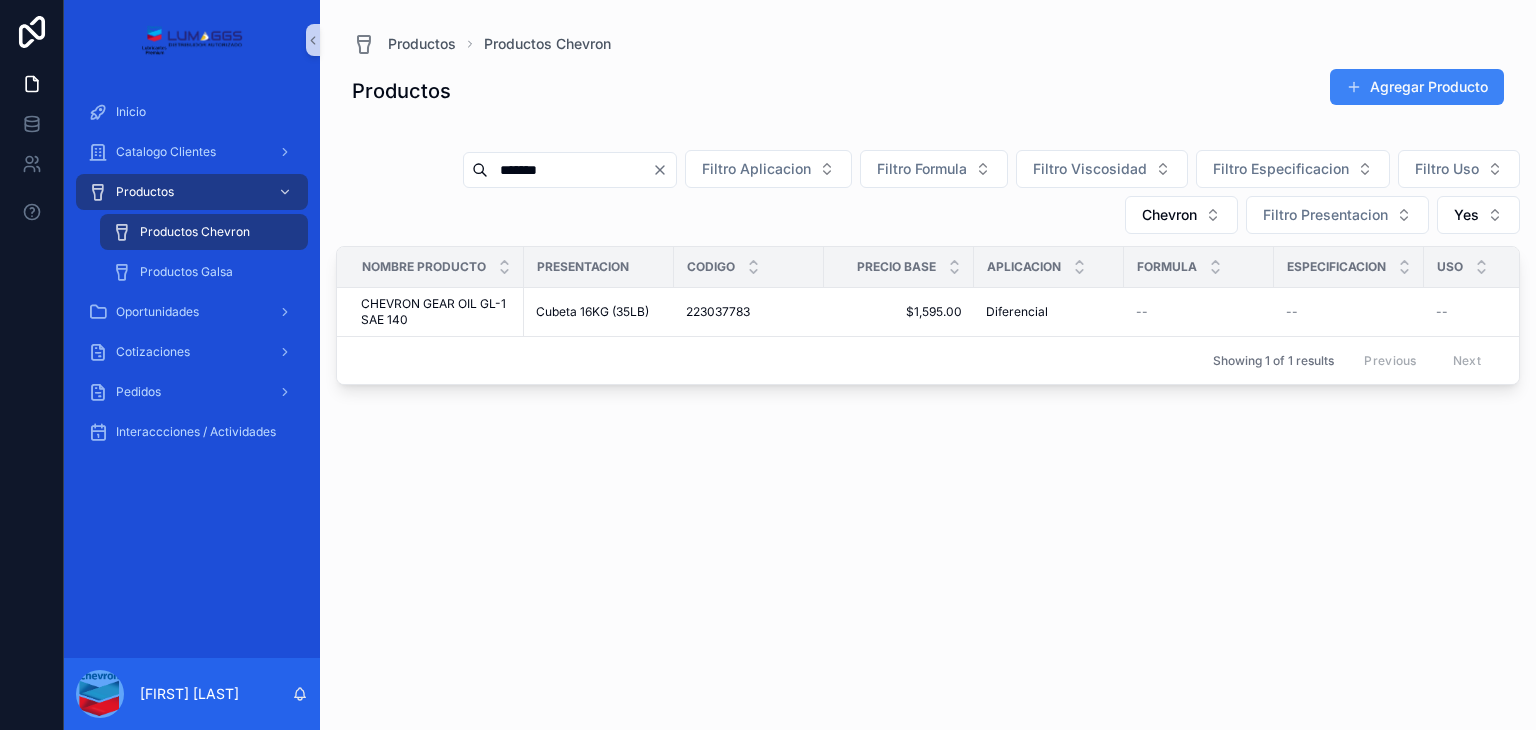 scroll, scrollTop: 0, scrollLeft: 0, axis: both 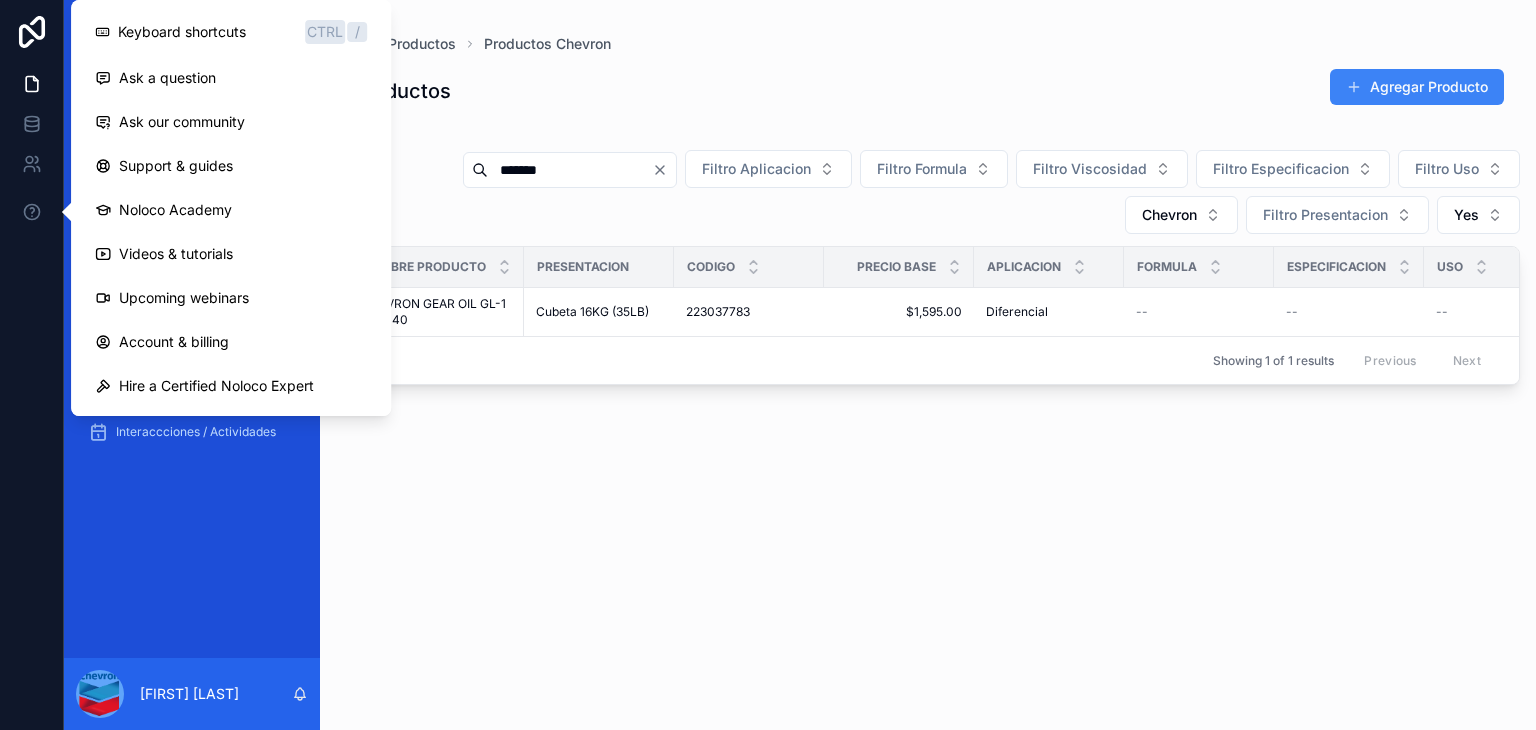 click on "Inicio Catalogo Clientes Productos Productos Chevron Productos Galsa Oportunidades Cotizaciones Pedidos Interaccciones / Actividades" at bounding box center (192, 369) 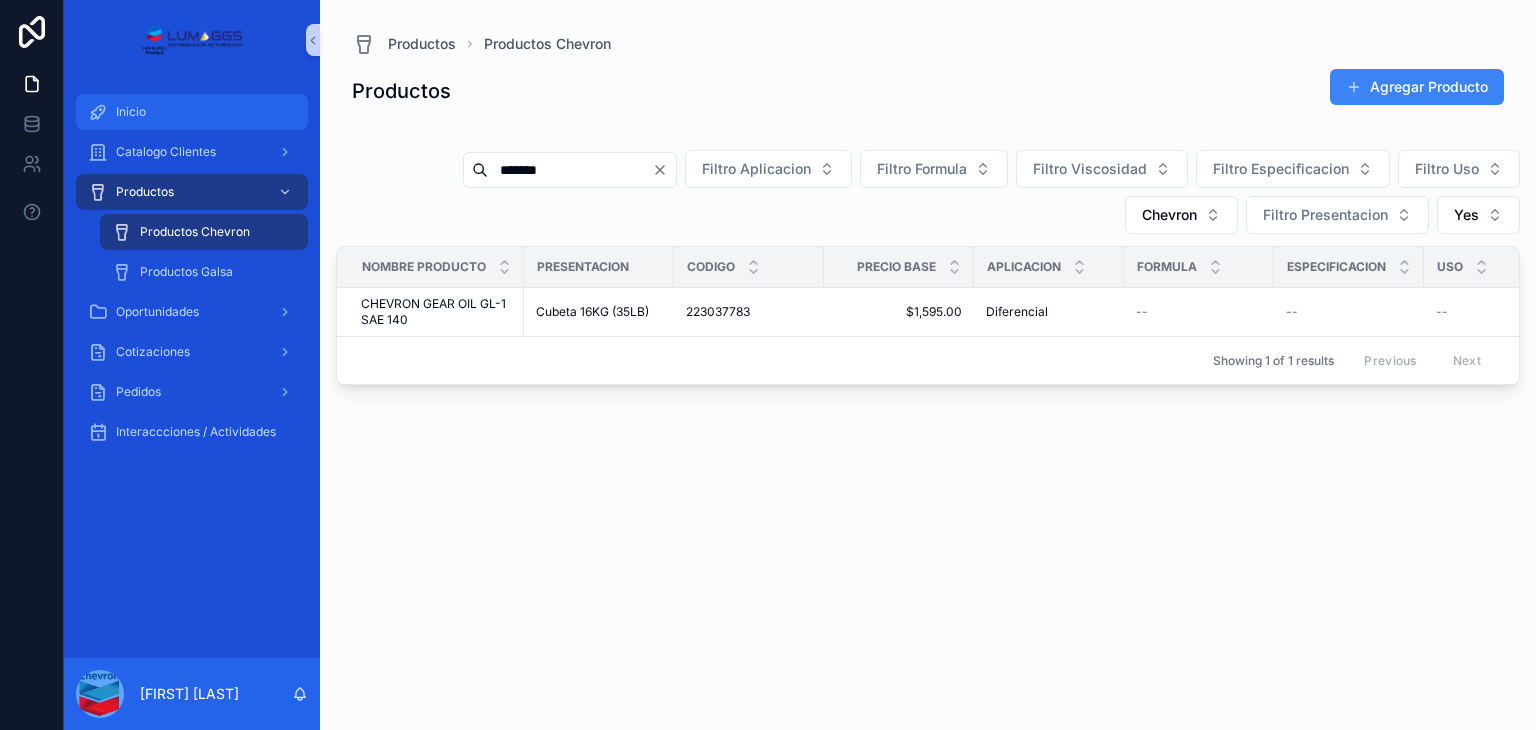 click on "Inicio" at bounding box center [192, 112] 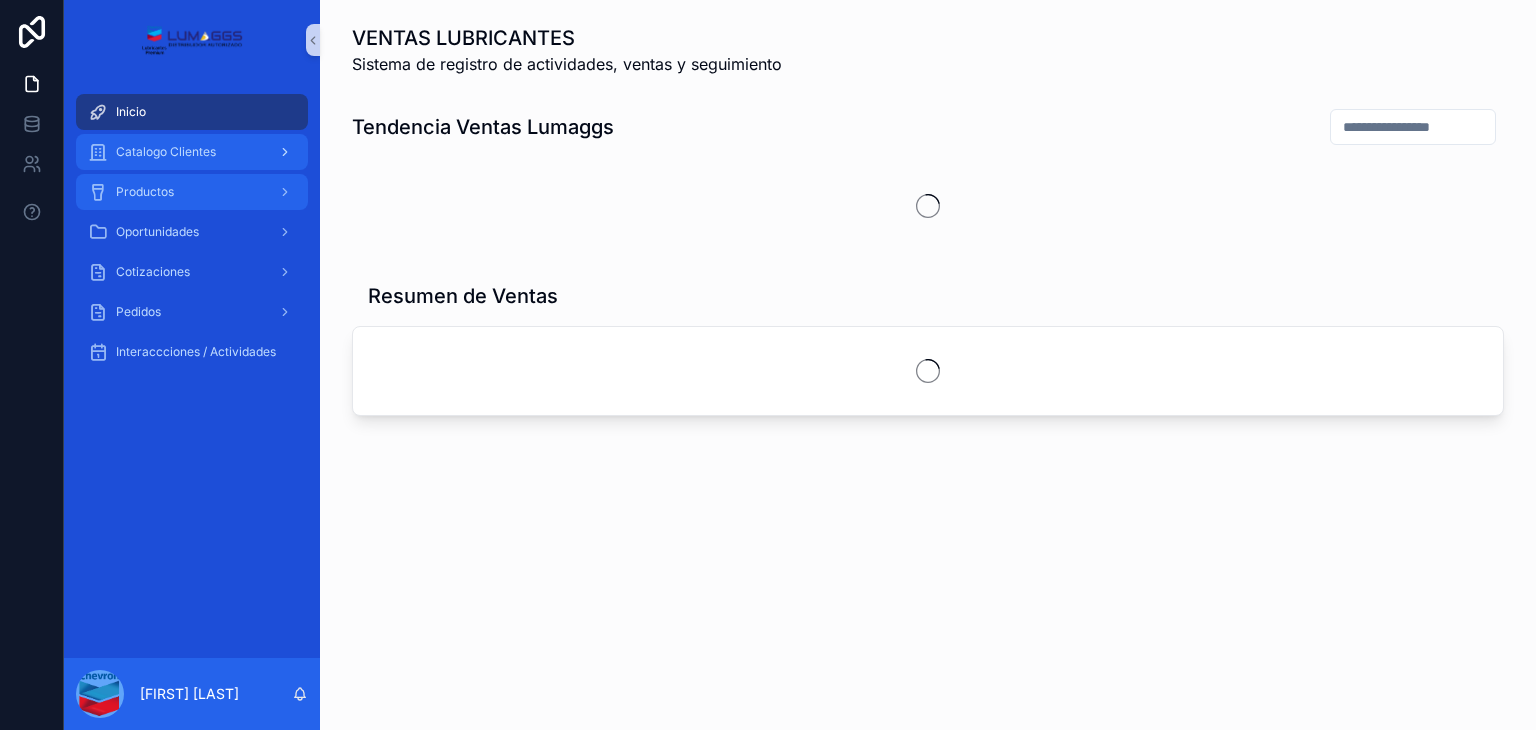 click on "Productos" at bounding box center [192, 192] 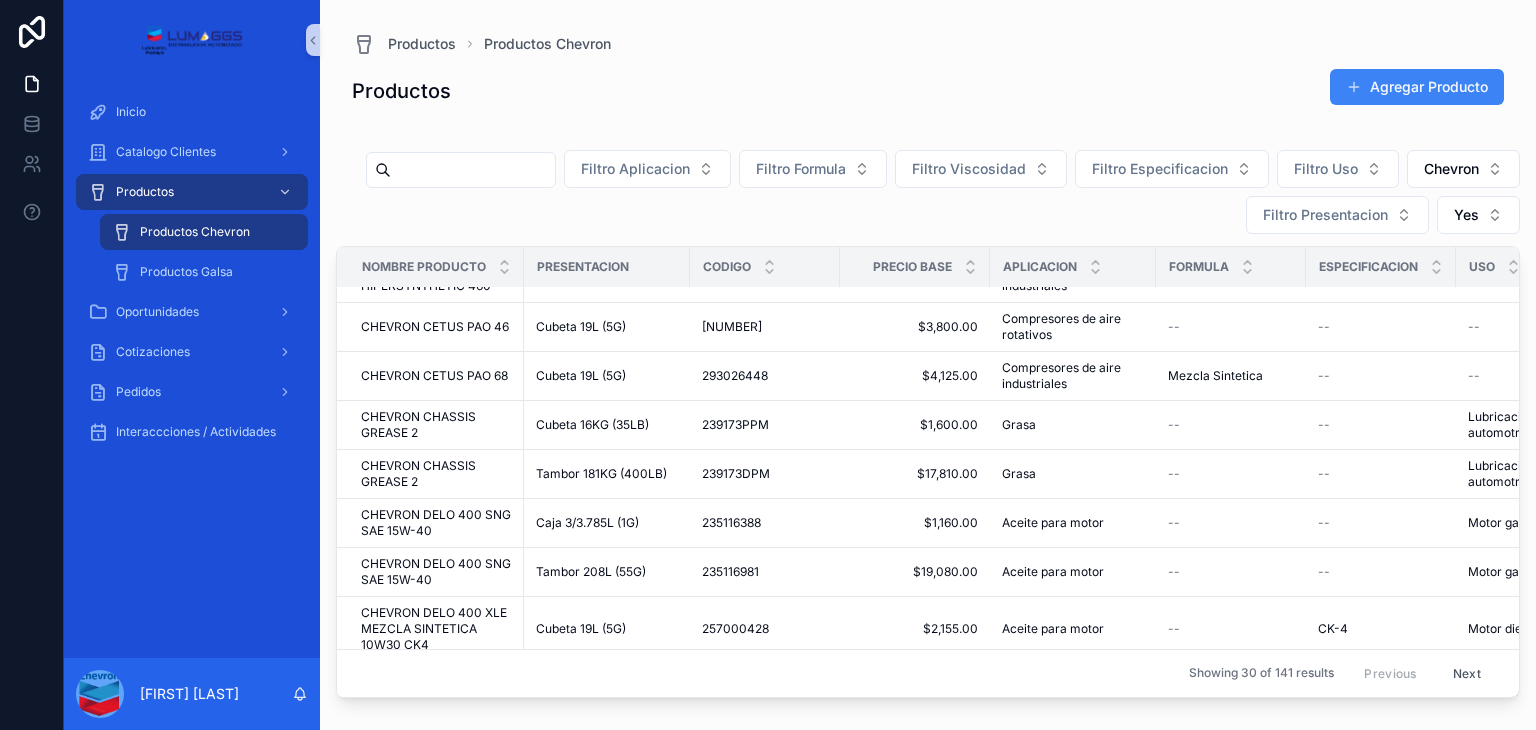 scroll, scrollTop: 0, scrollLeft: 0, axis: both 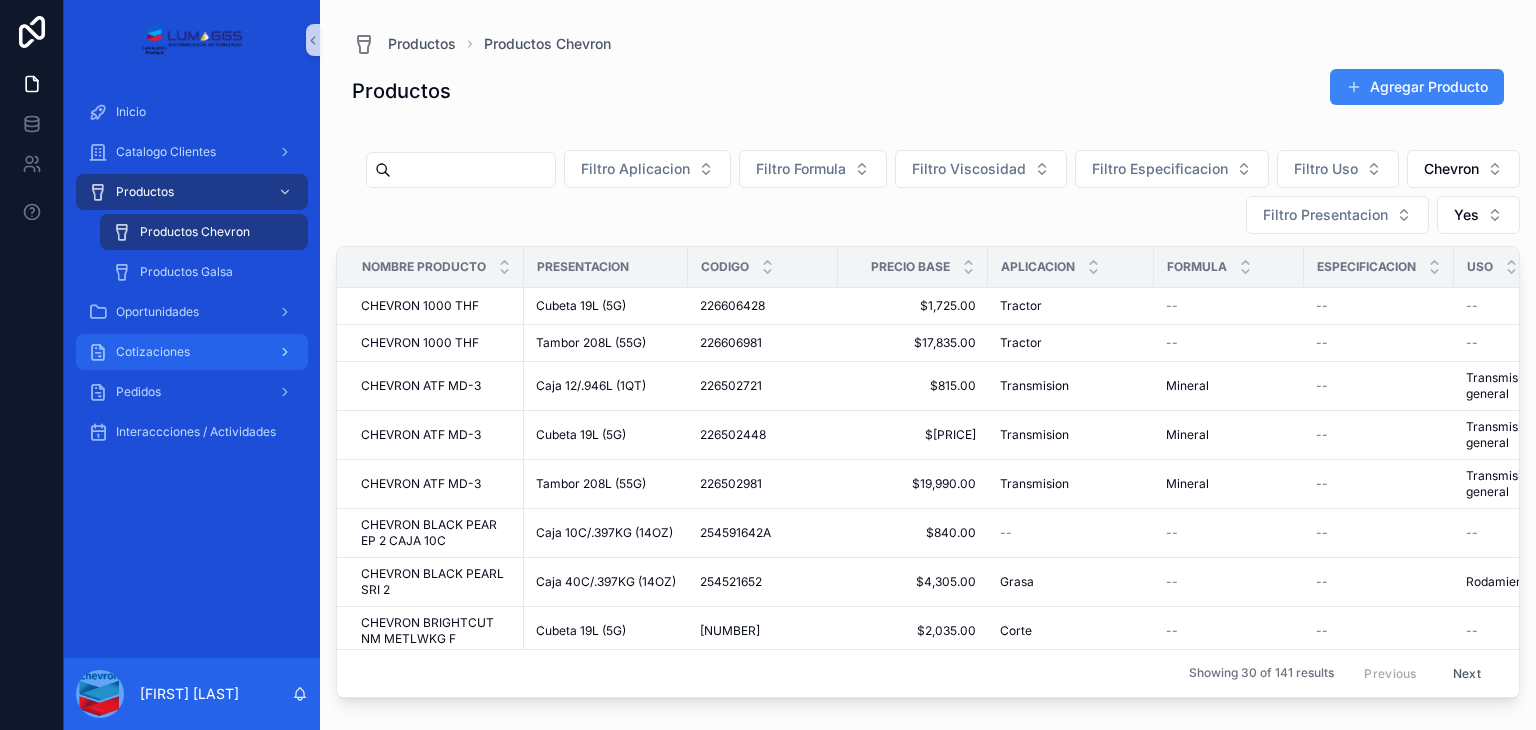 click on "Cotizaciones" at bounding box center (192, 352) 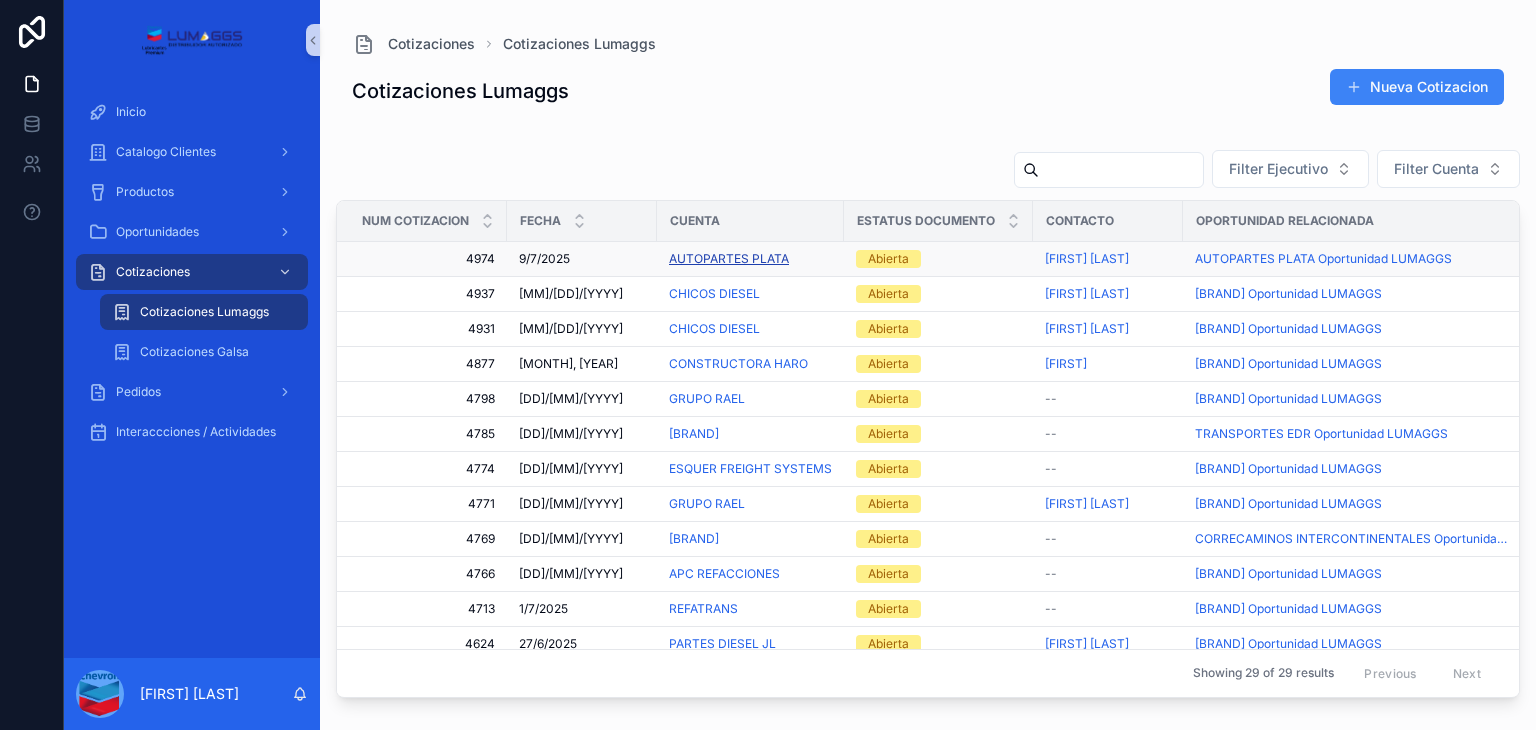 click on "AUTOPARTES PLATA" at bounding box center [729, 259] 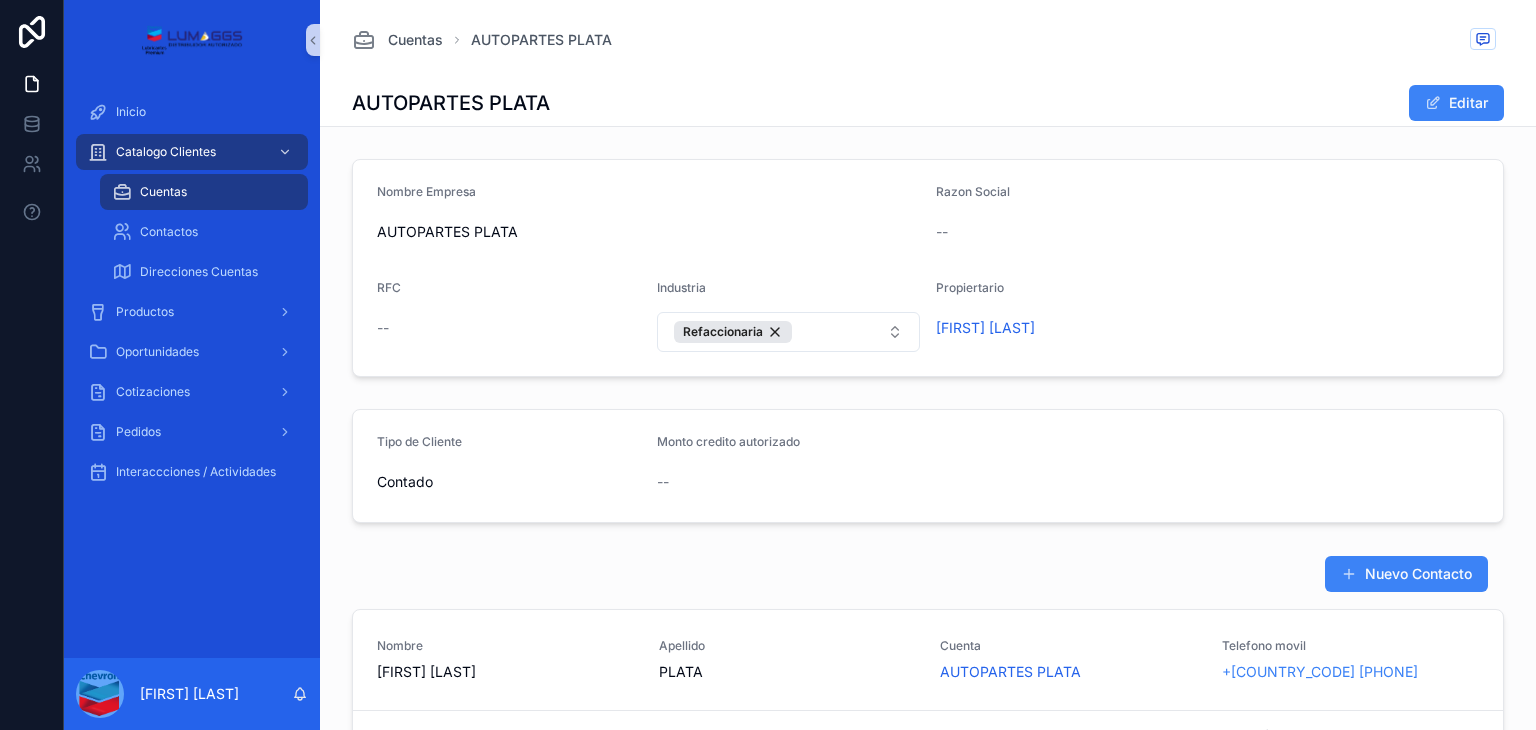 scroll, scrollTop: 500, scrollLeft: 0, axis: vertical 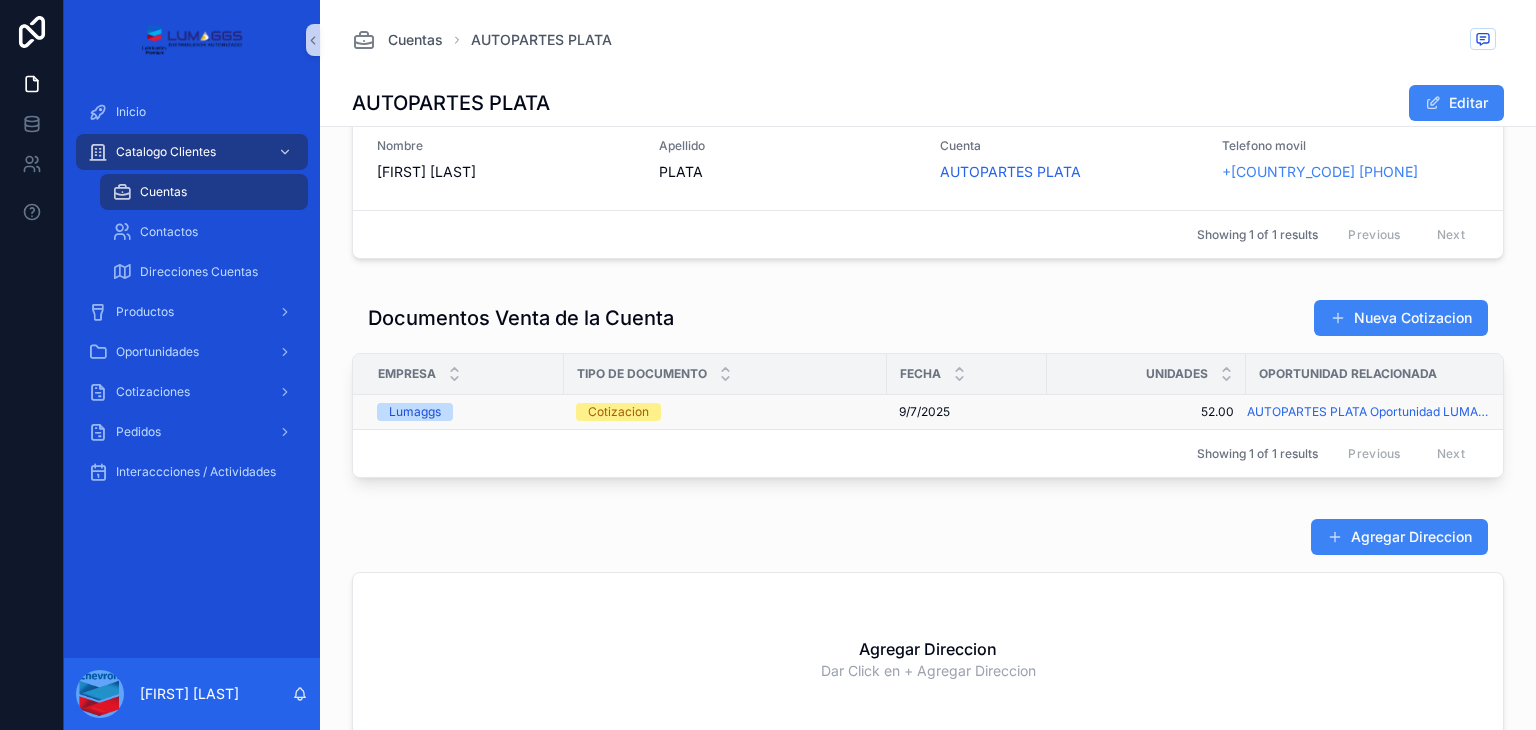 click on "Cotizacion" at bounding box center (618, 412) 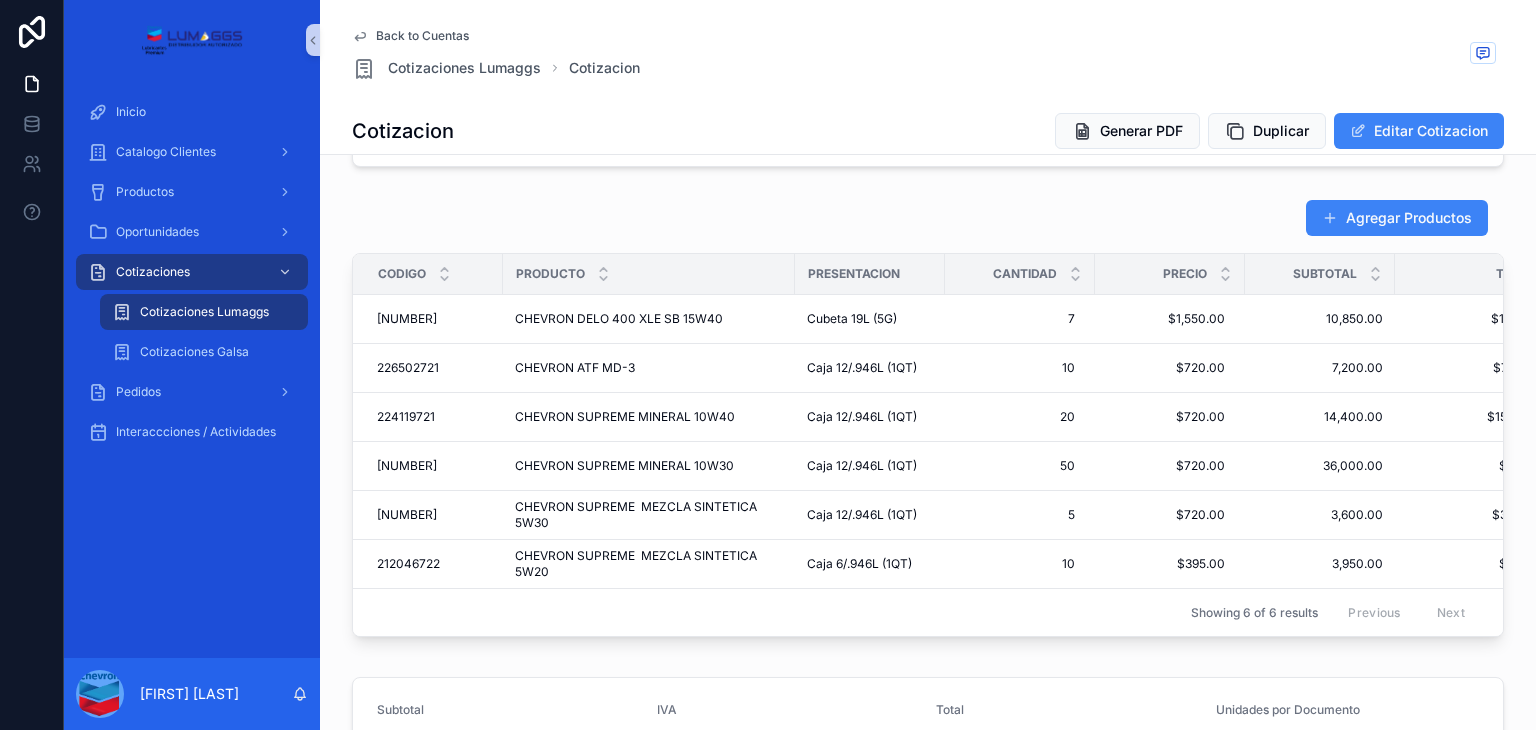 scroll, scrollTop: 972, scrollLeft: 0, axis: vertical 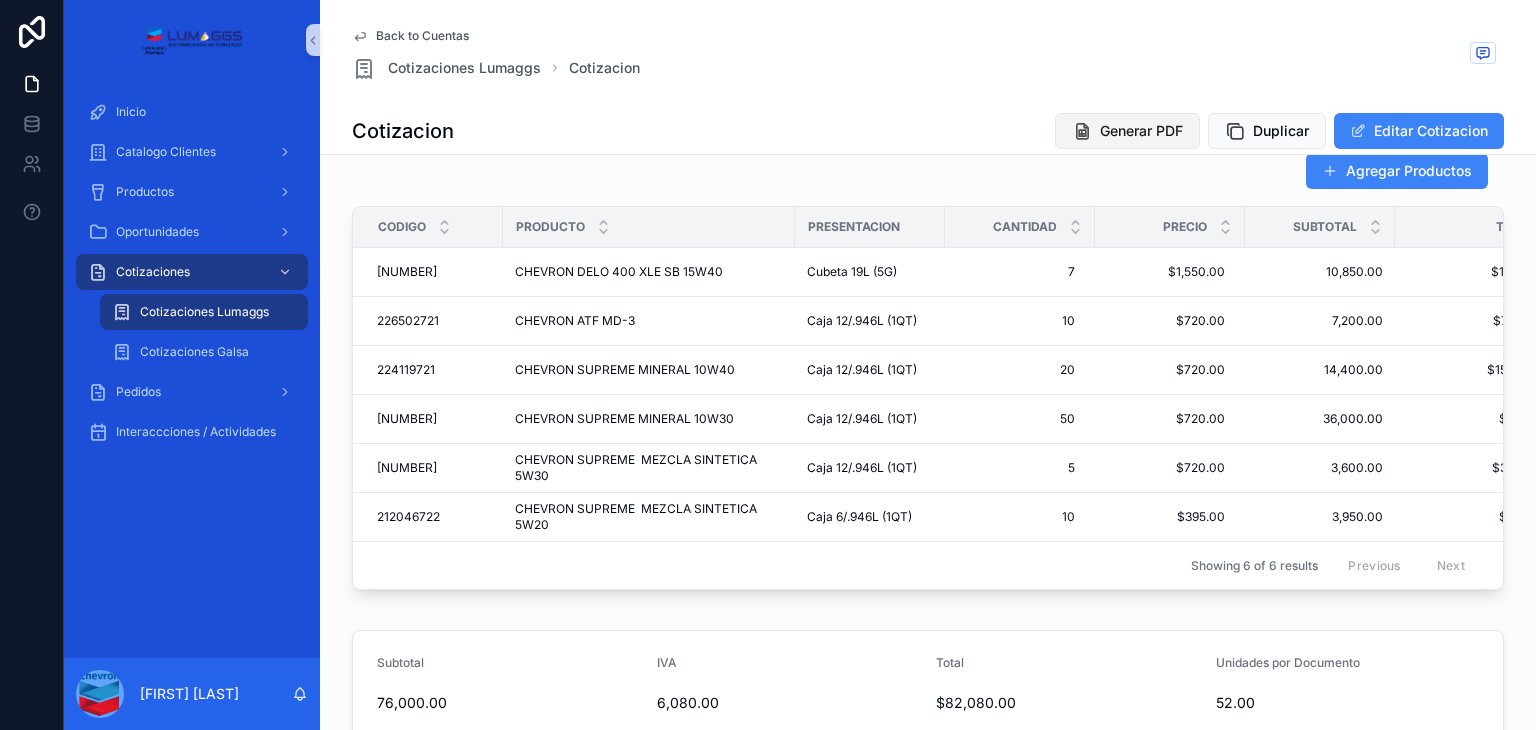 click on "Generar PDF" at bounding box center (1141, 131) 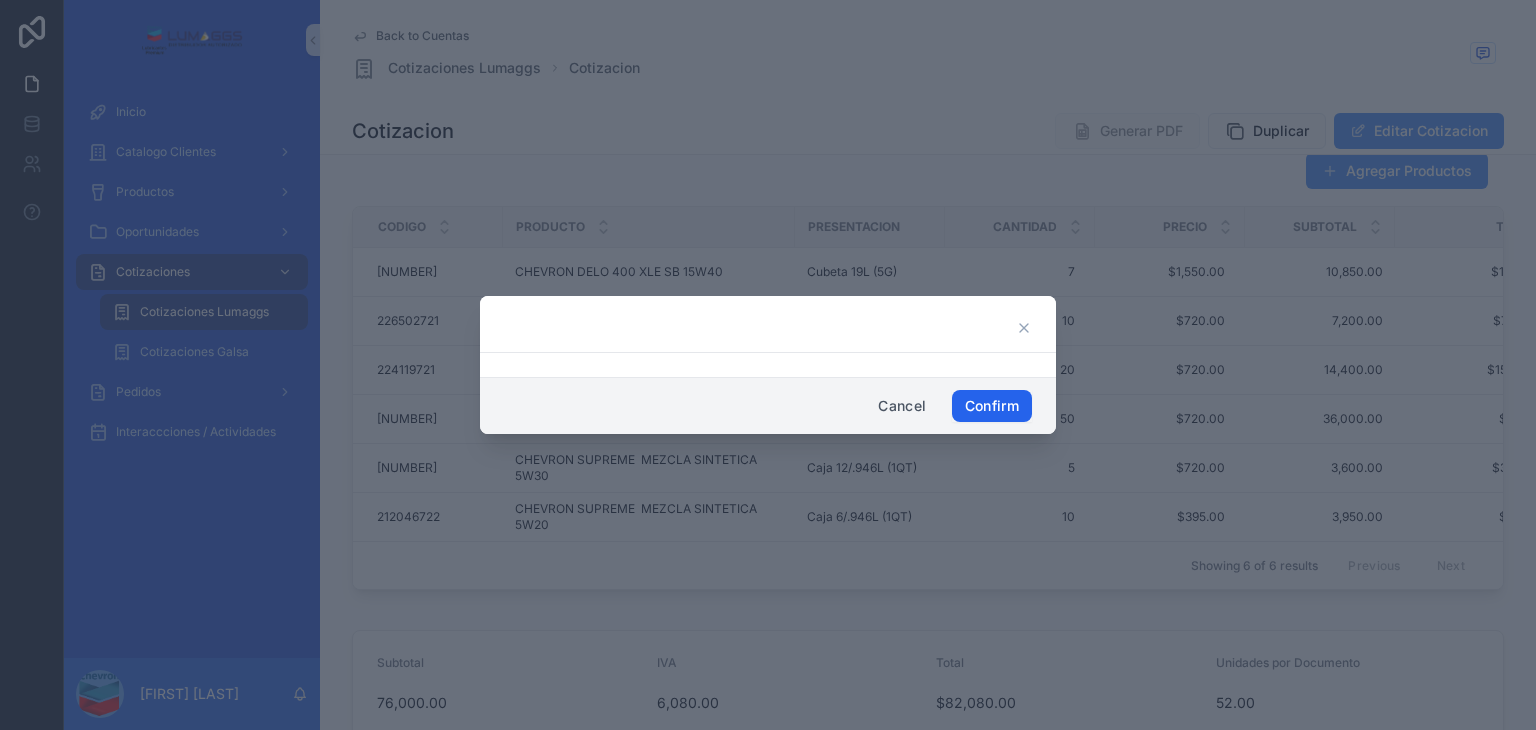 click on "Confirm" at bounding box center (992, 406) 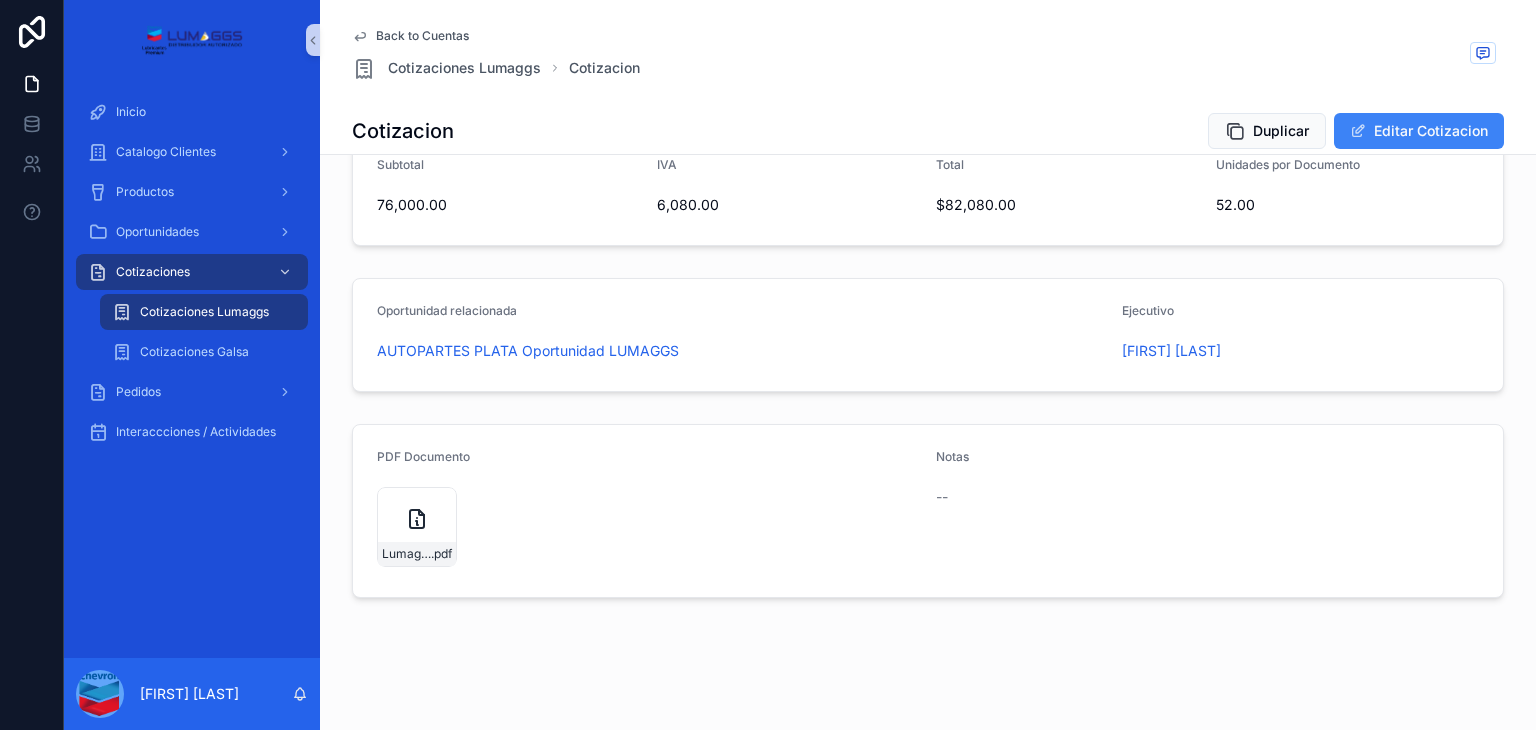 scroll, scrollTop: 1032, scrollLeft: 0, axis: vertical 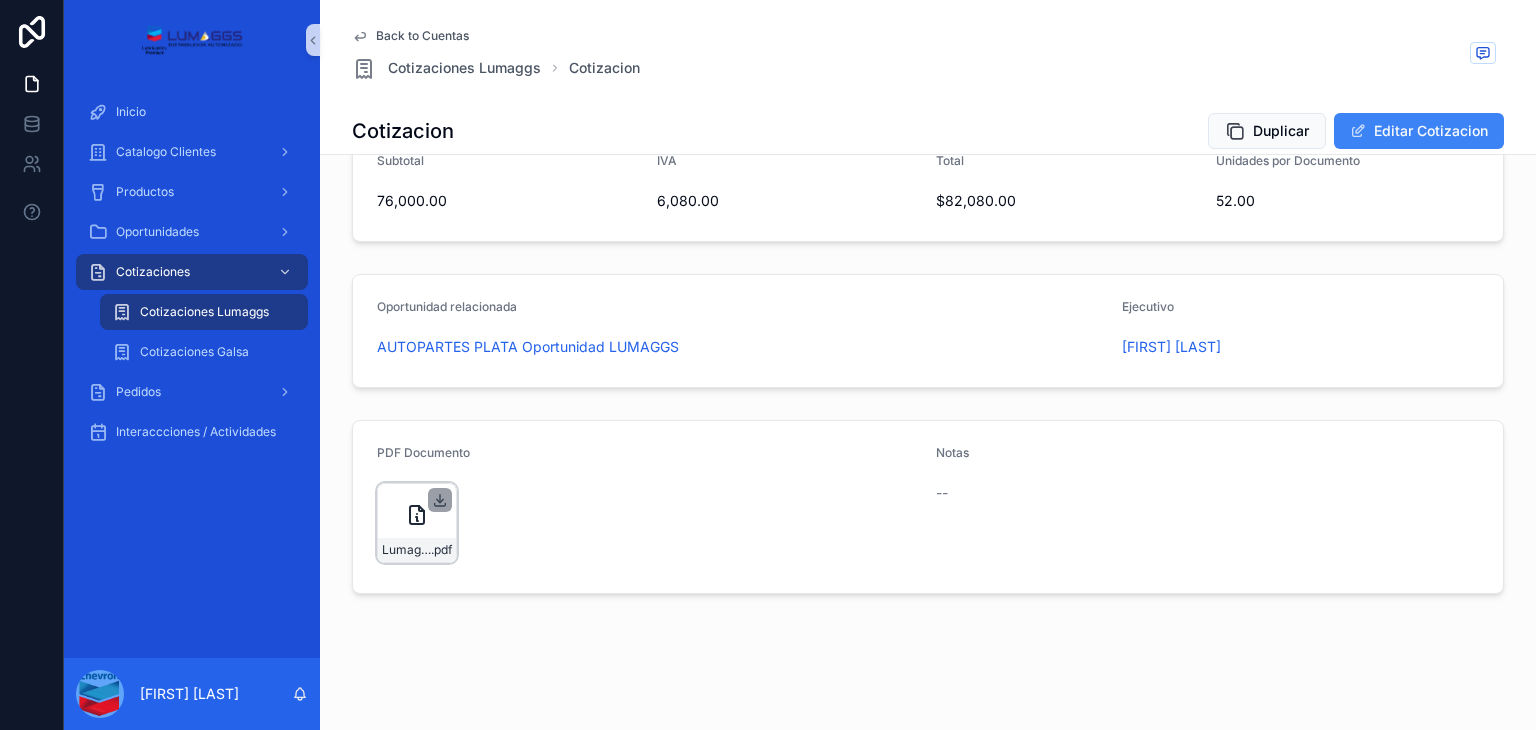 click at bounding box center (440, 500) 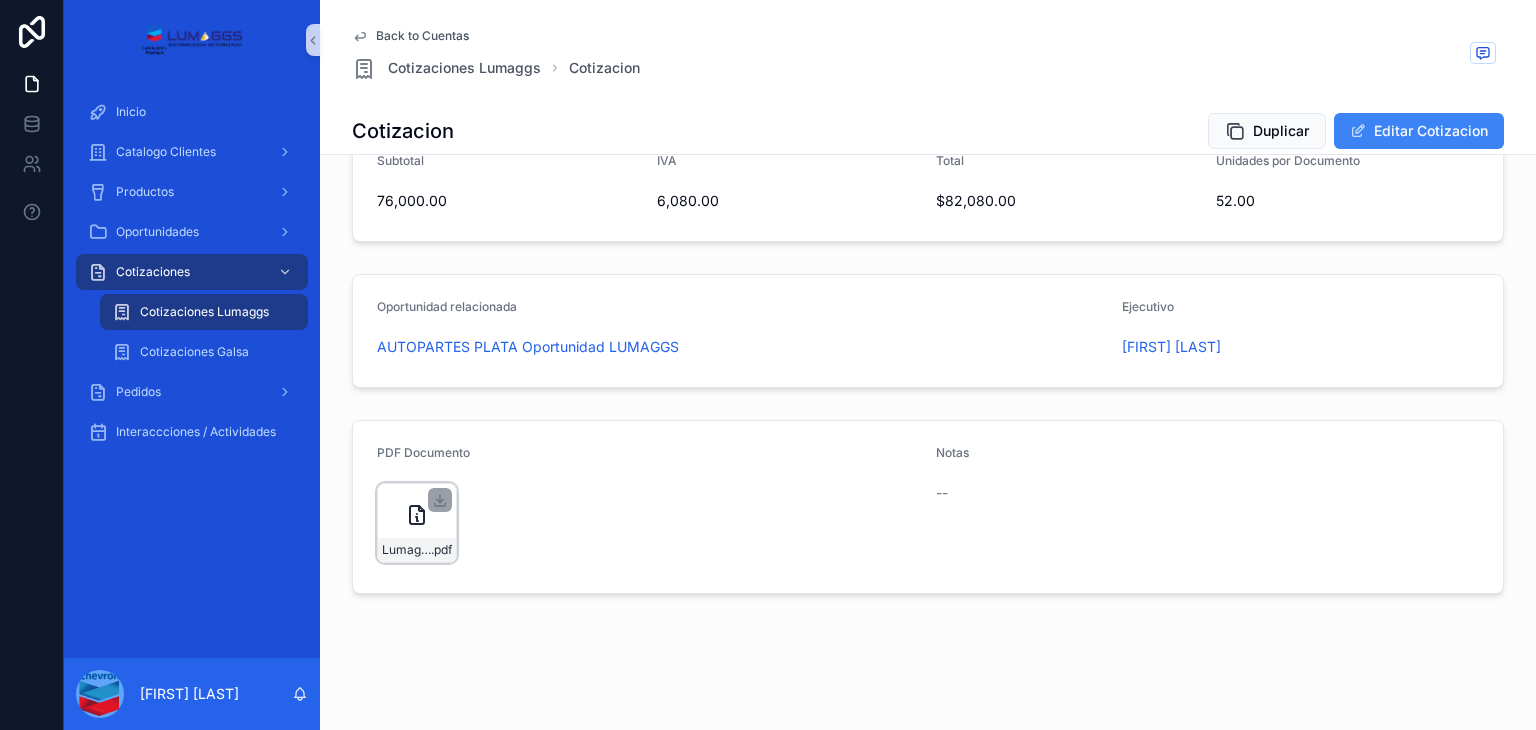 drag, startPoint x: 827, startPoint y: 497, endPoint x: 811, endPoint y: 564, distance: 68.88396 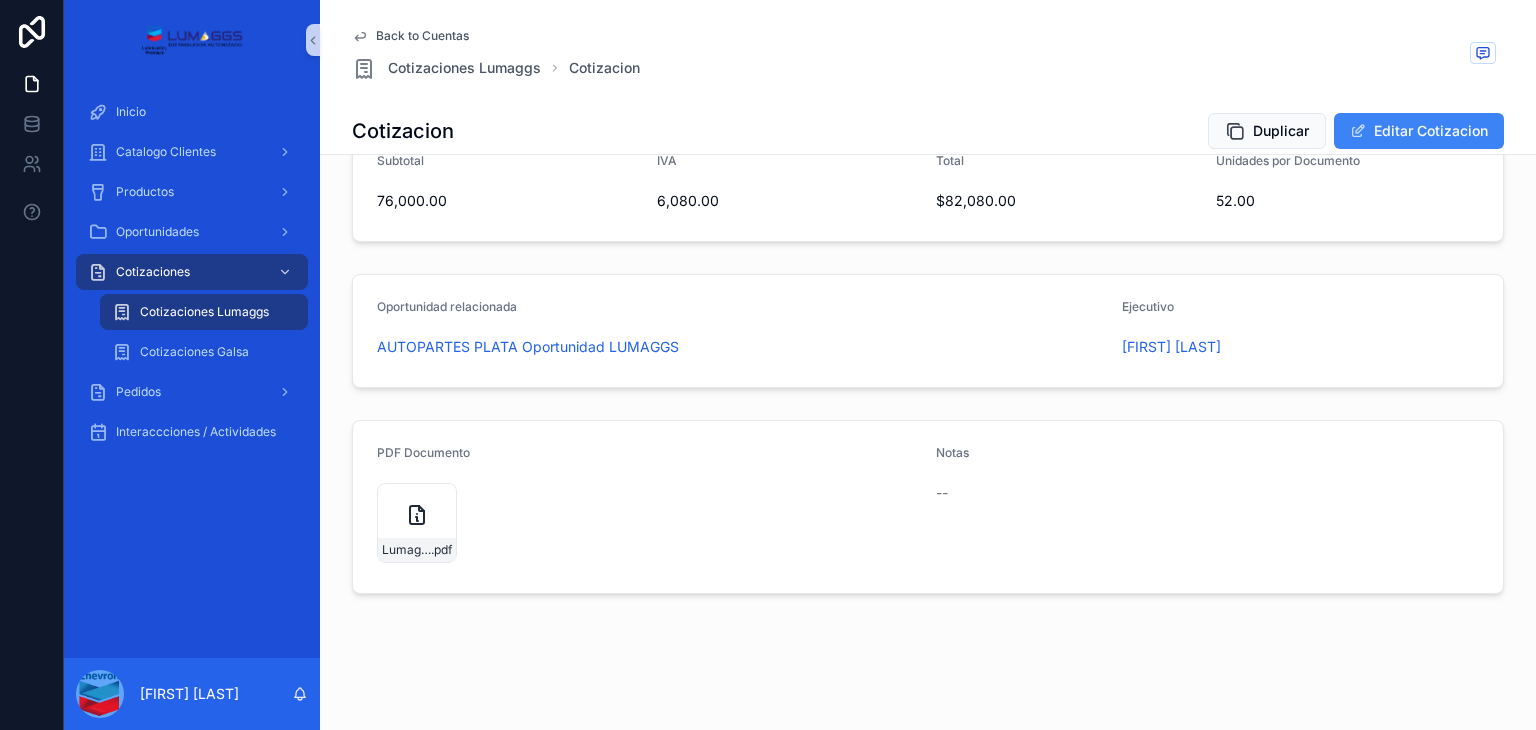 click on "PDF Documento Lumaggs-cotizacion-AUTOPARTES-PLATA-Num-4974 .pdf Notas --" at bounding box center (928, 507) 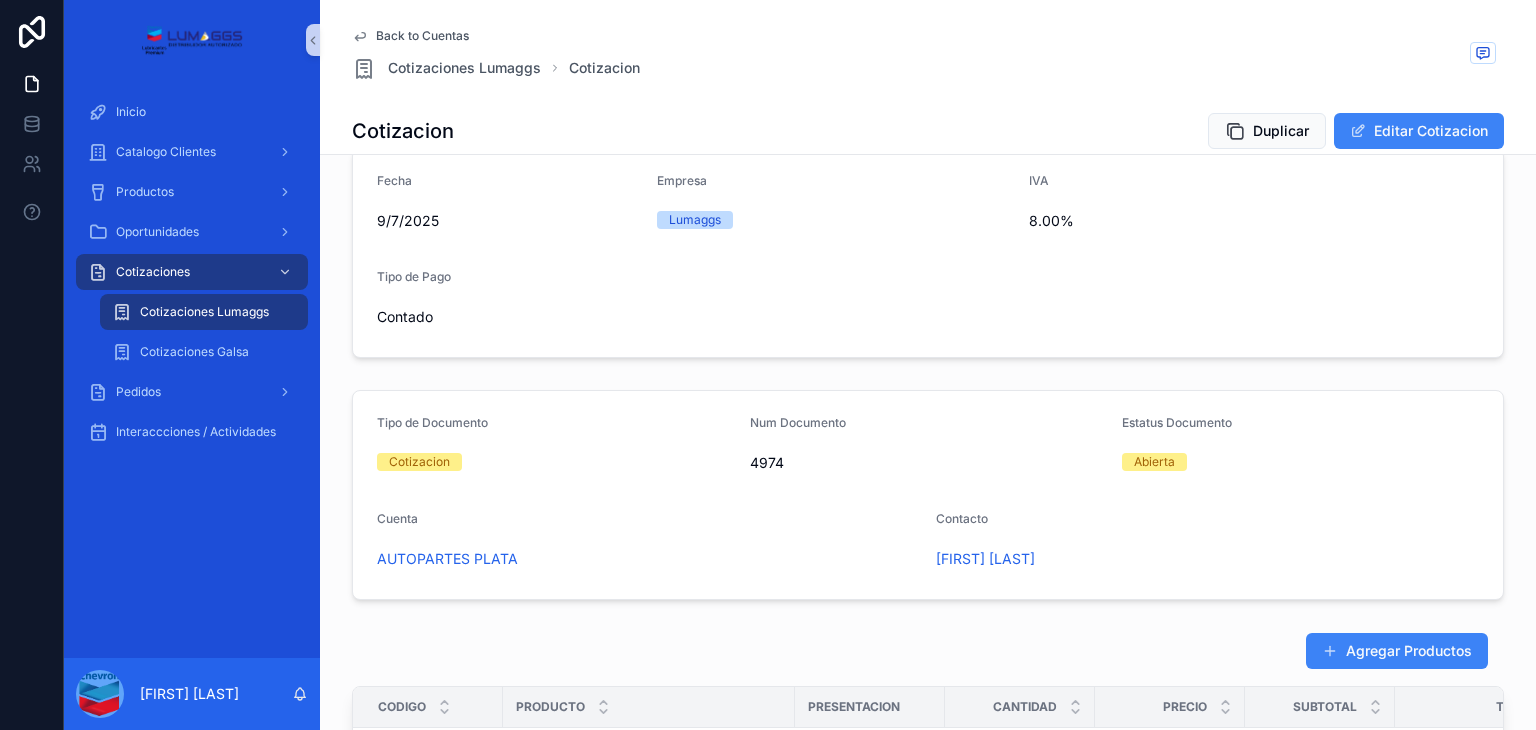 scroll, scrollTop: 0, scrollLeft: 0, axis: both 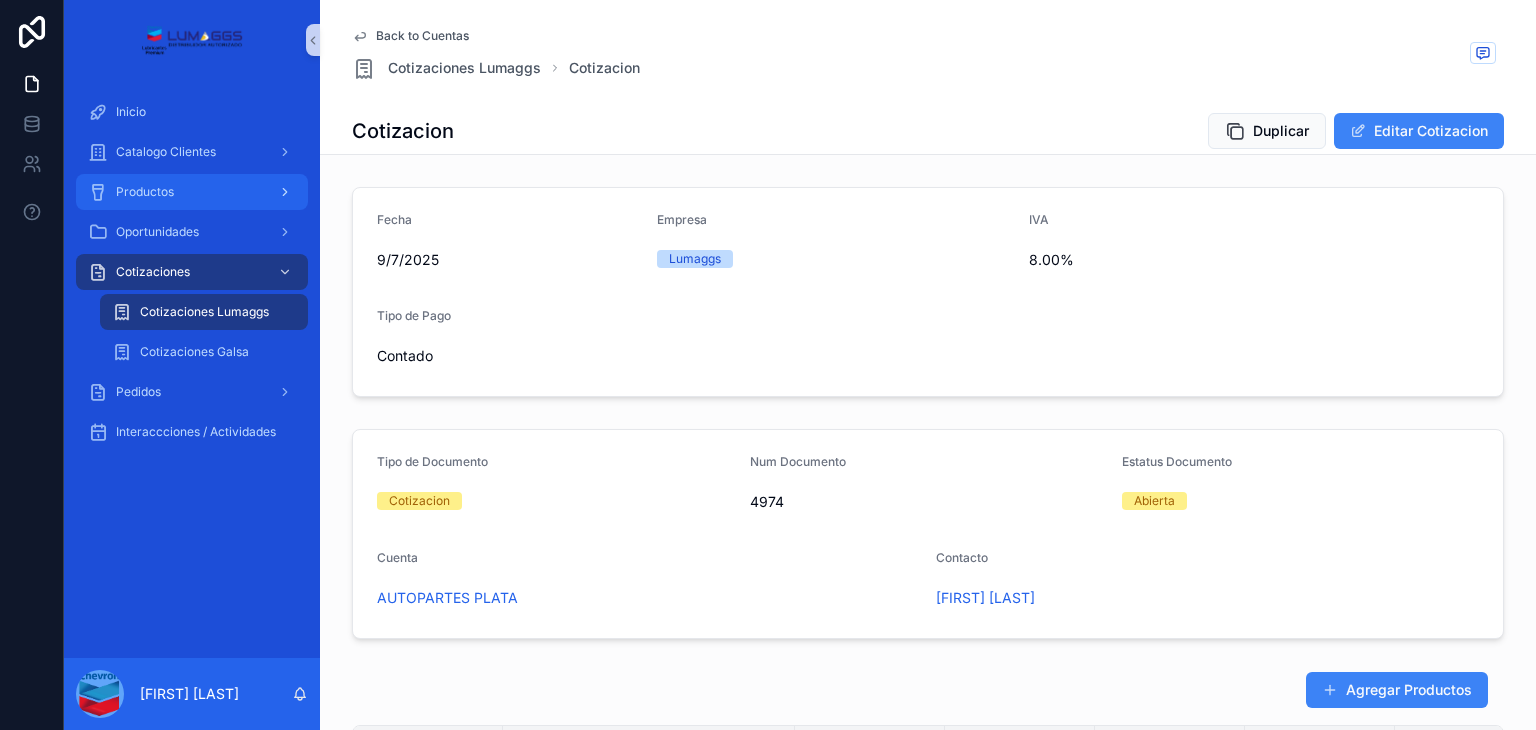 click on "Productos" at bounding box center [192, 192] 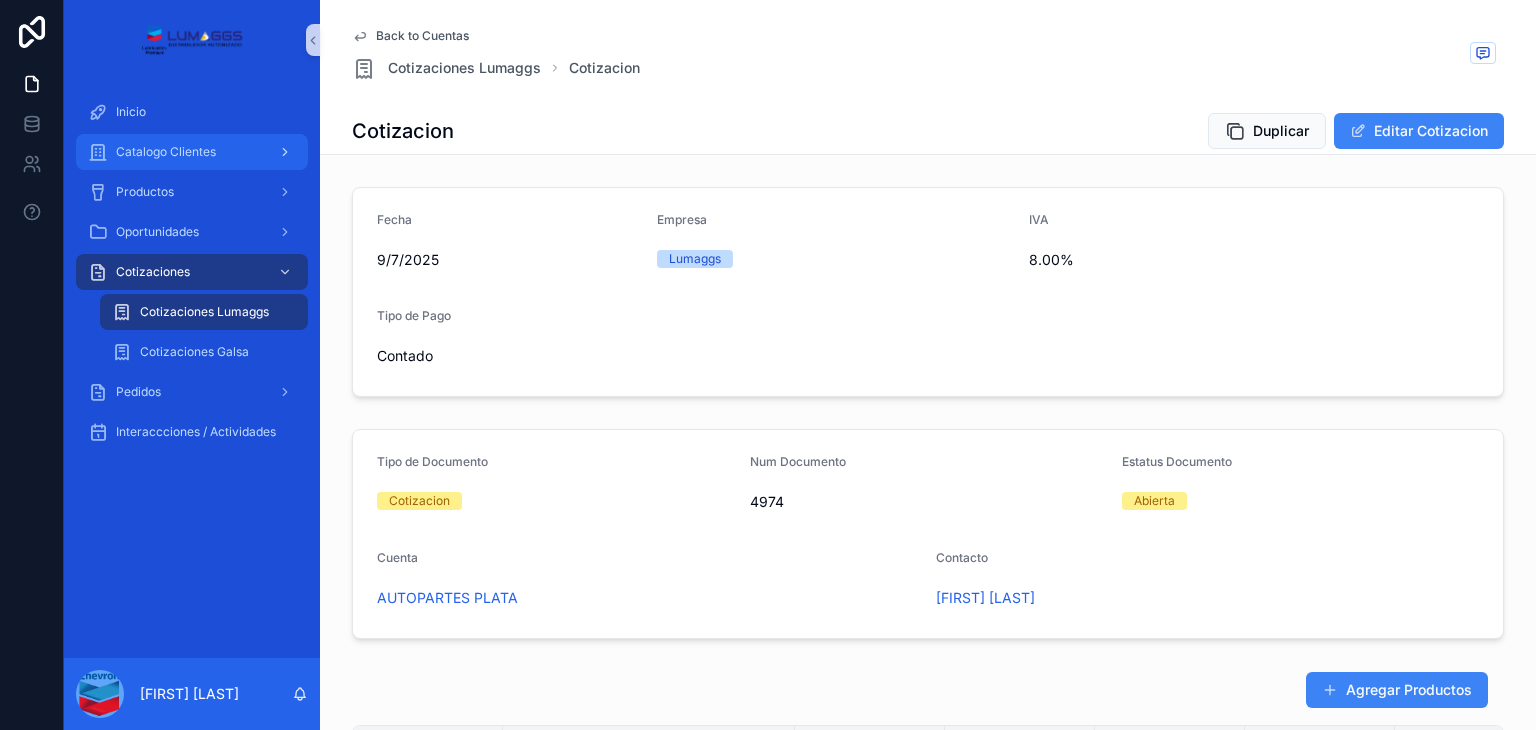 click on "Catalogo Clientes" at bounding box center [166, 152] 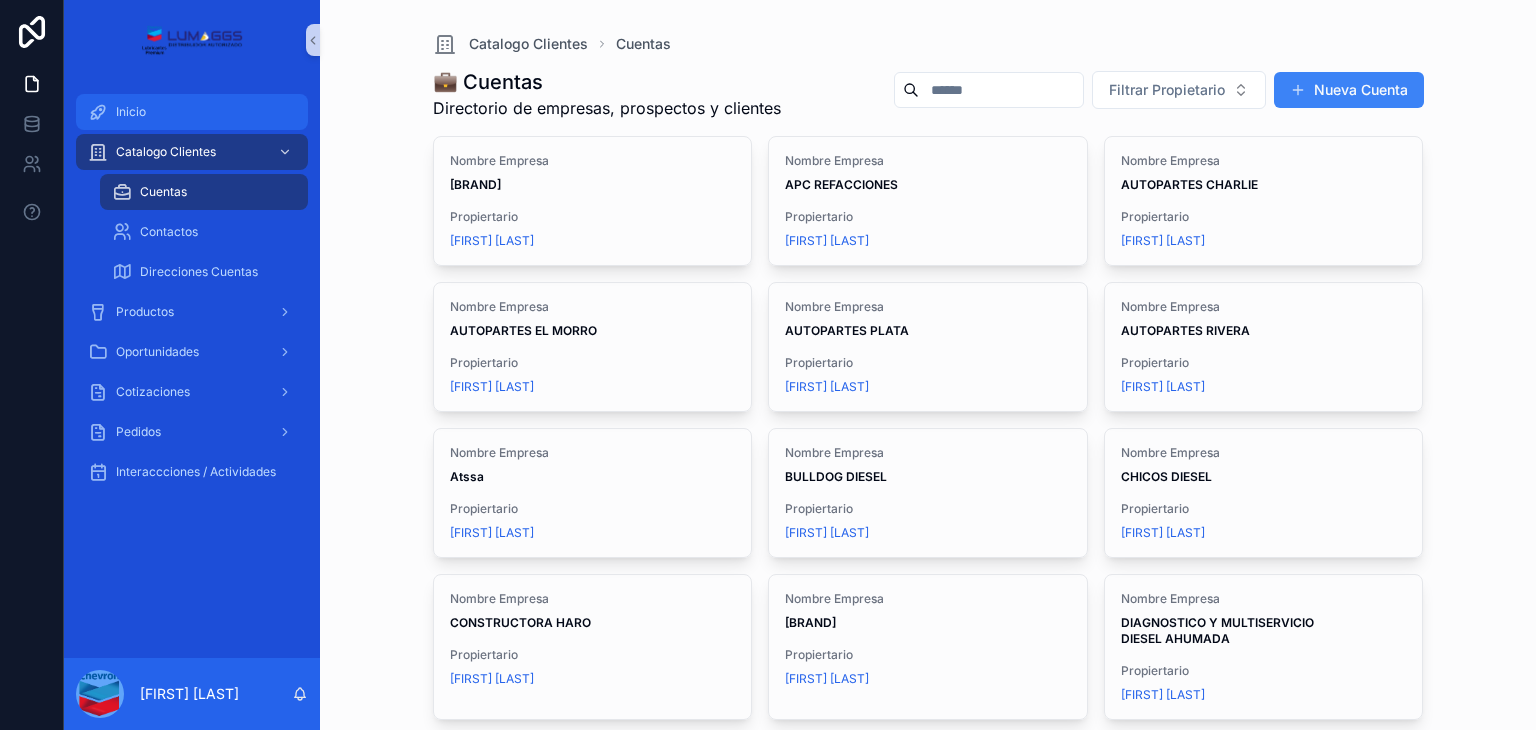 click on "Inicio" at bounding box center [192, 112] 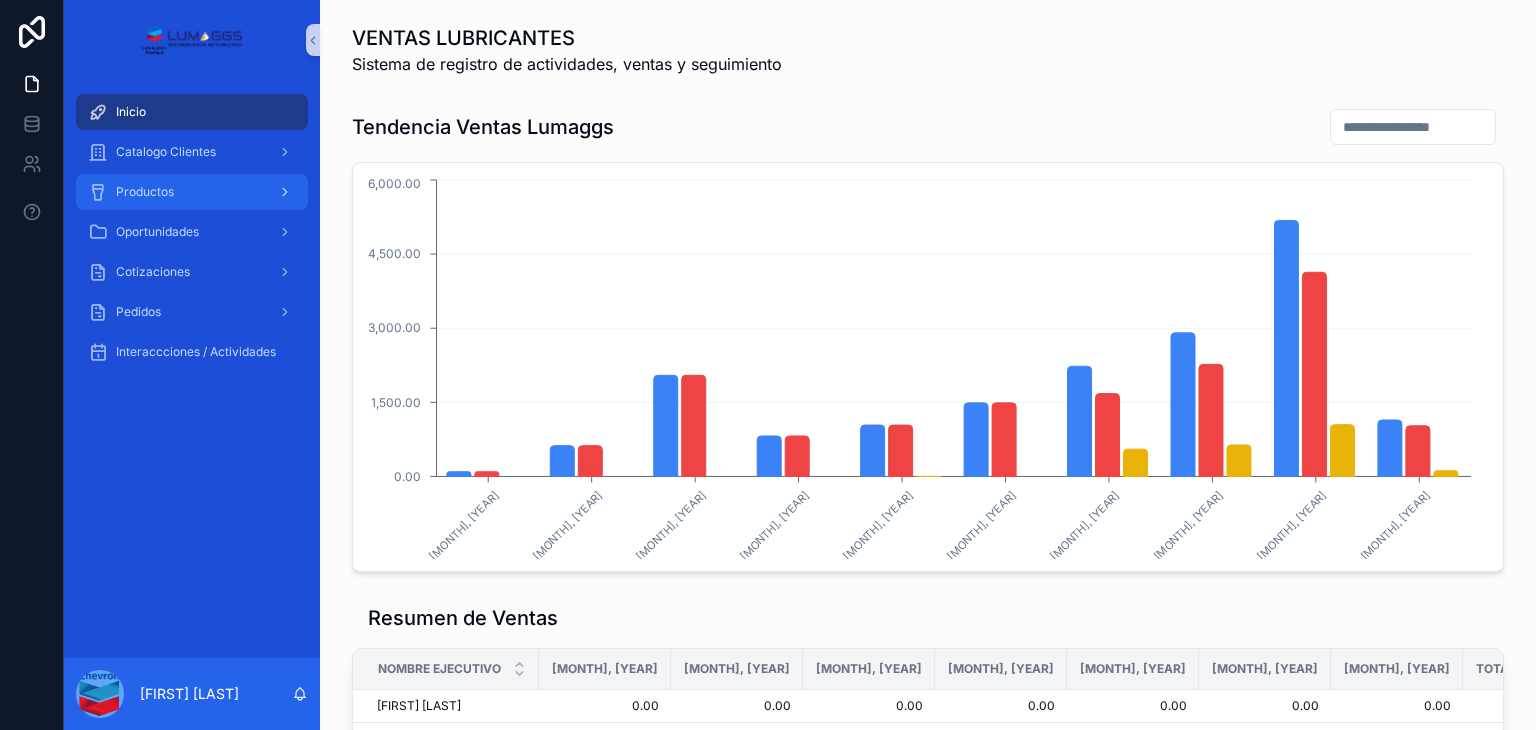 click on "Productos" at bounding box center (192, 192) 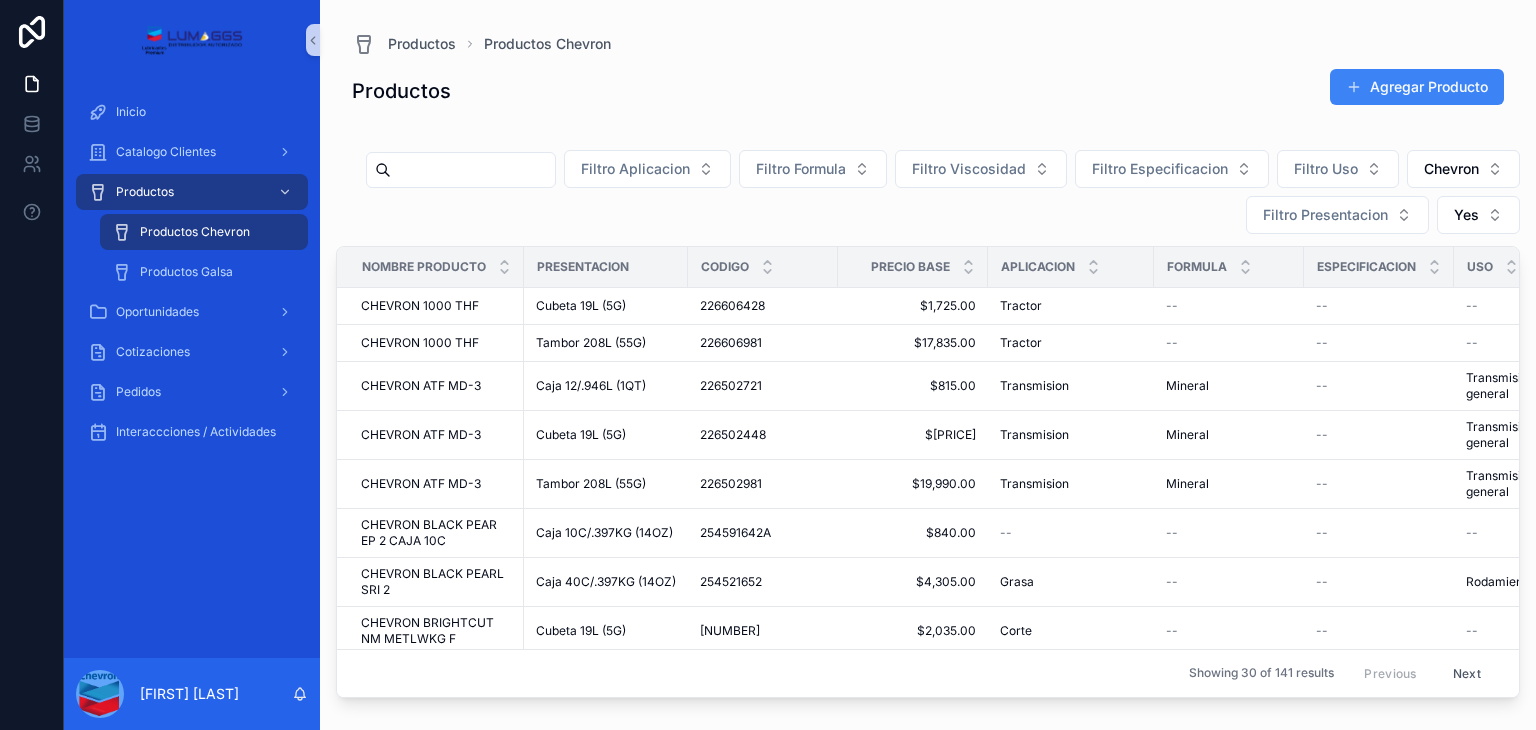click on "Productos Chevron" at bounding box center (195, 232) 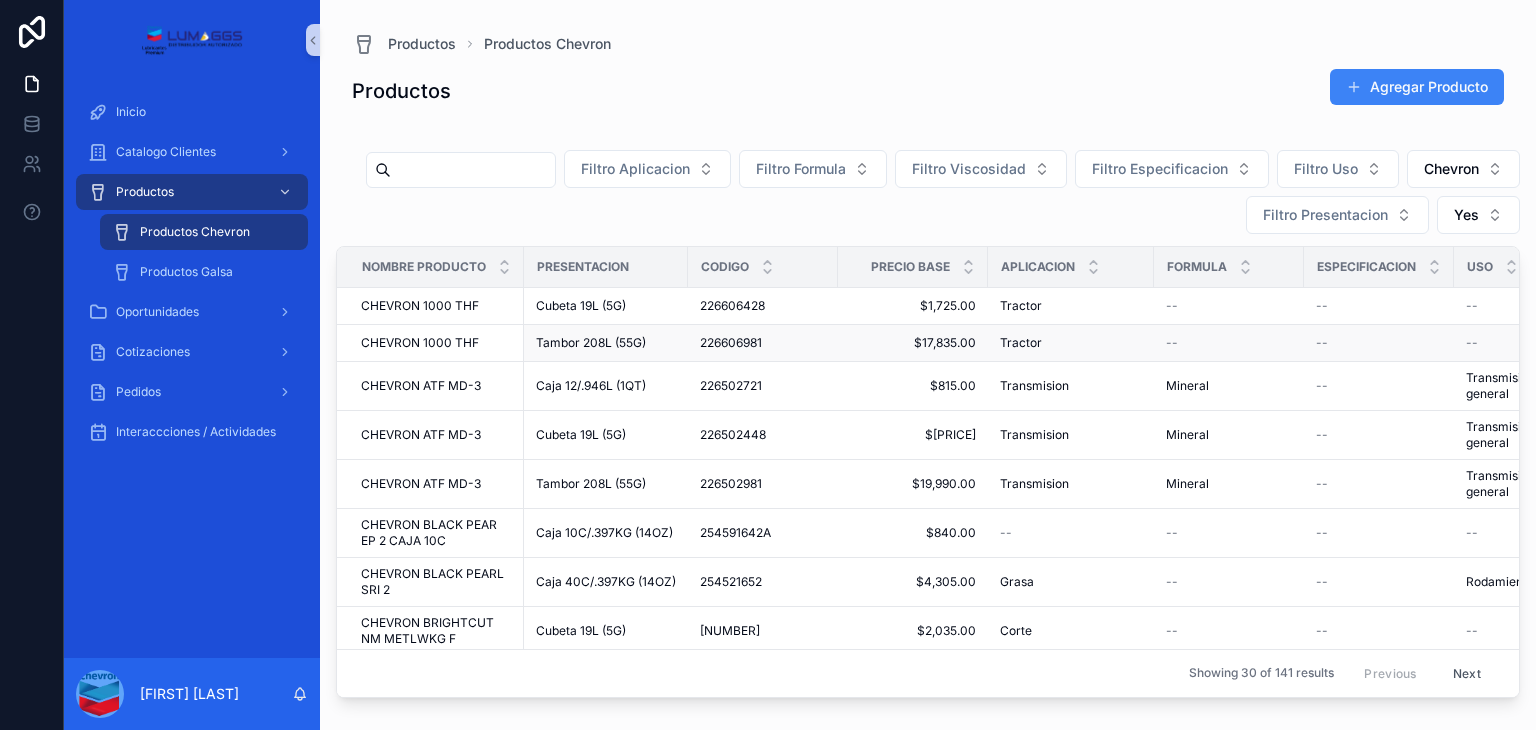 click on "Tambor 208L (55G)" at bounding box center (591, 343) 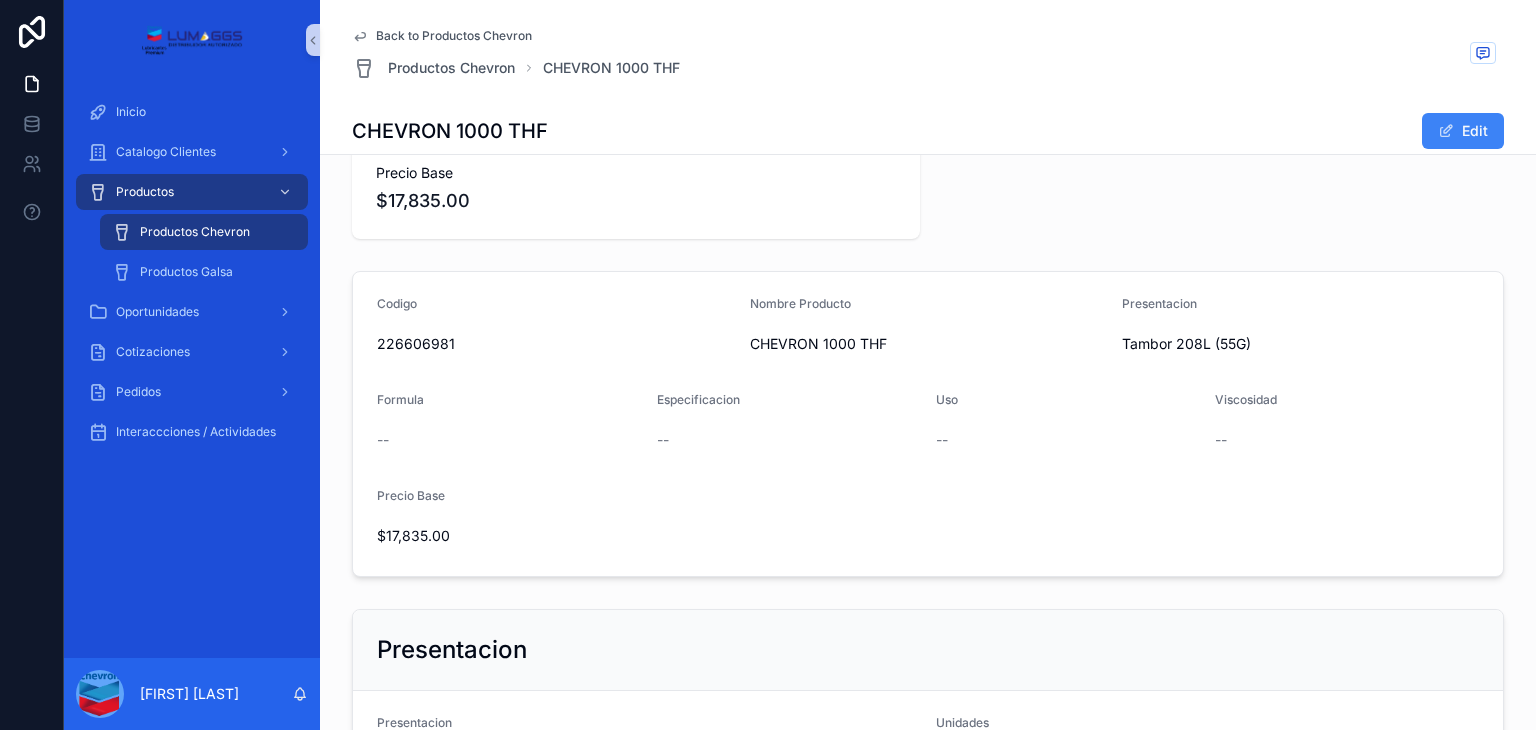 scroll, scrollTop: 0, scrollLeft: 0, axis: both 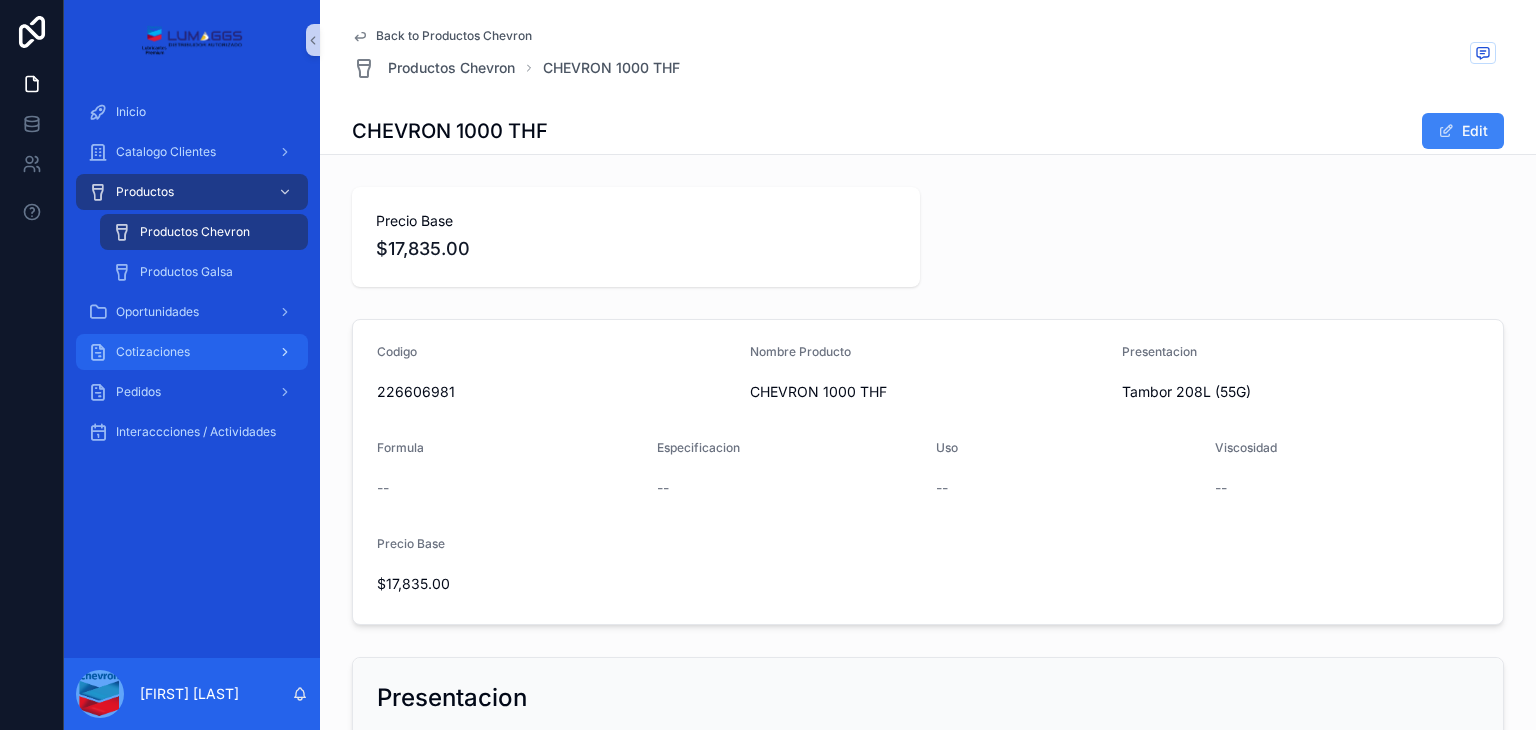 click on "Cotizaciones" at bounding box center (192, 352) 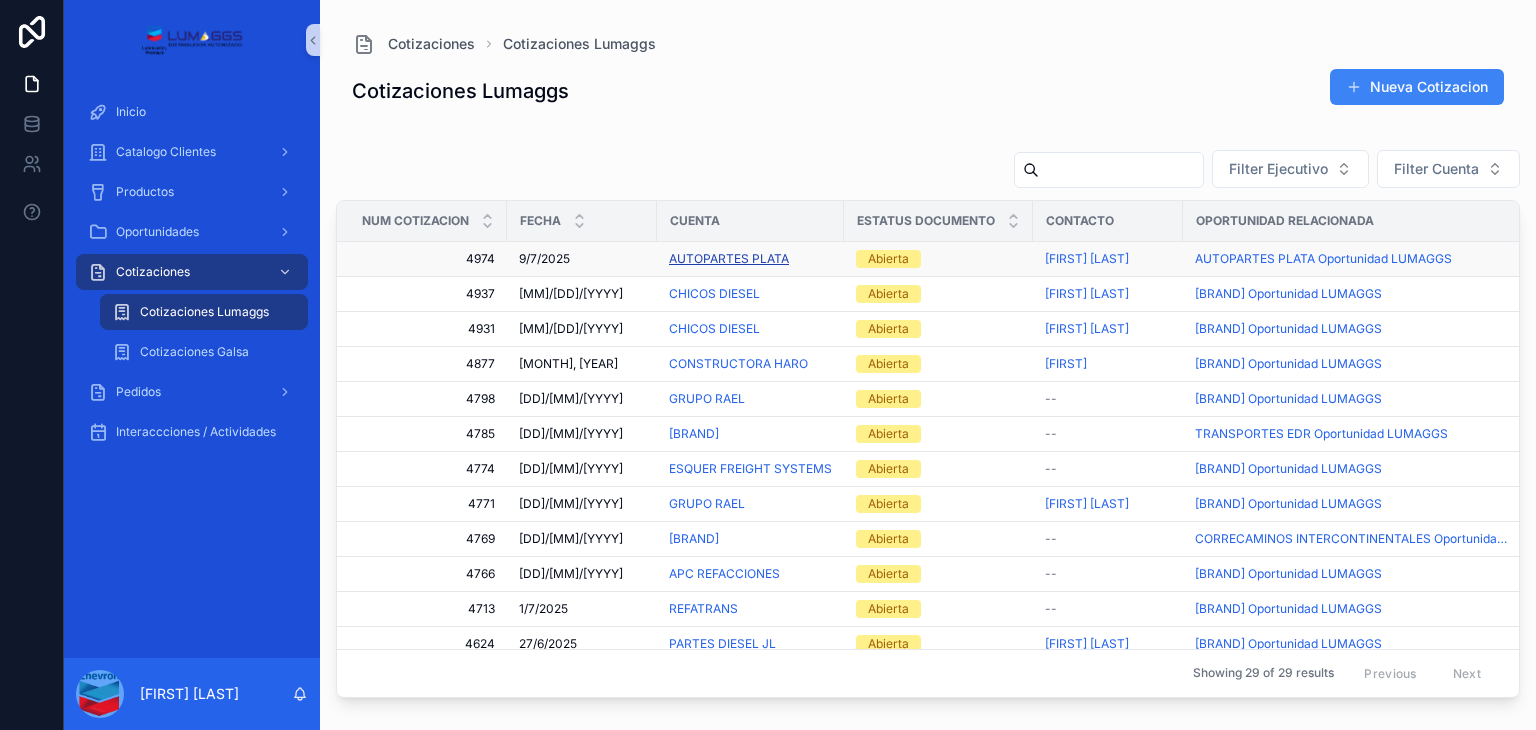 click on "AUTOPARTES PLATA" at bounding box center (729, 259) 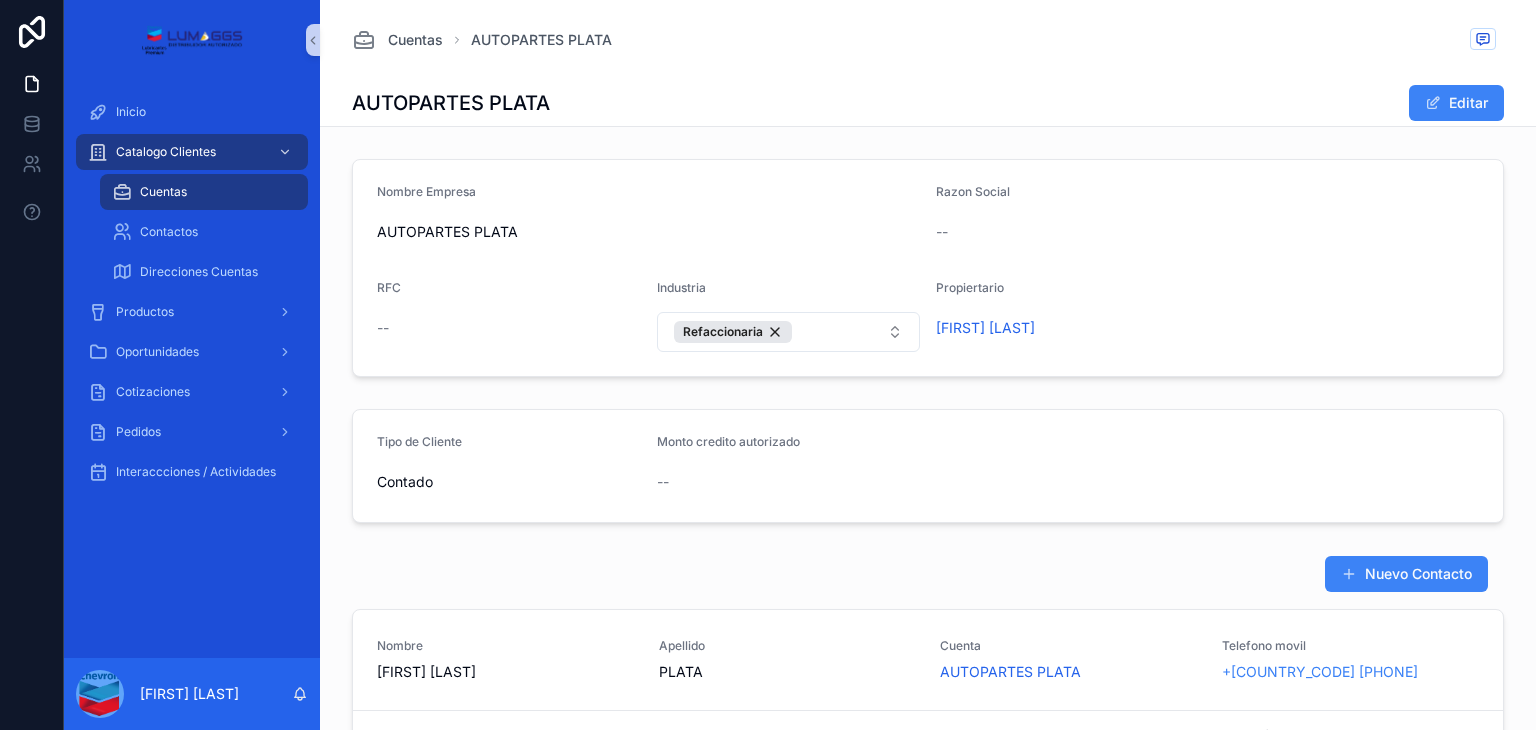 scroll, scrollTop: 500, scrollLeft: 0, axis: vertical 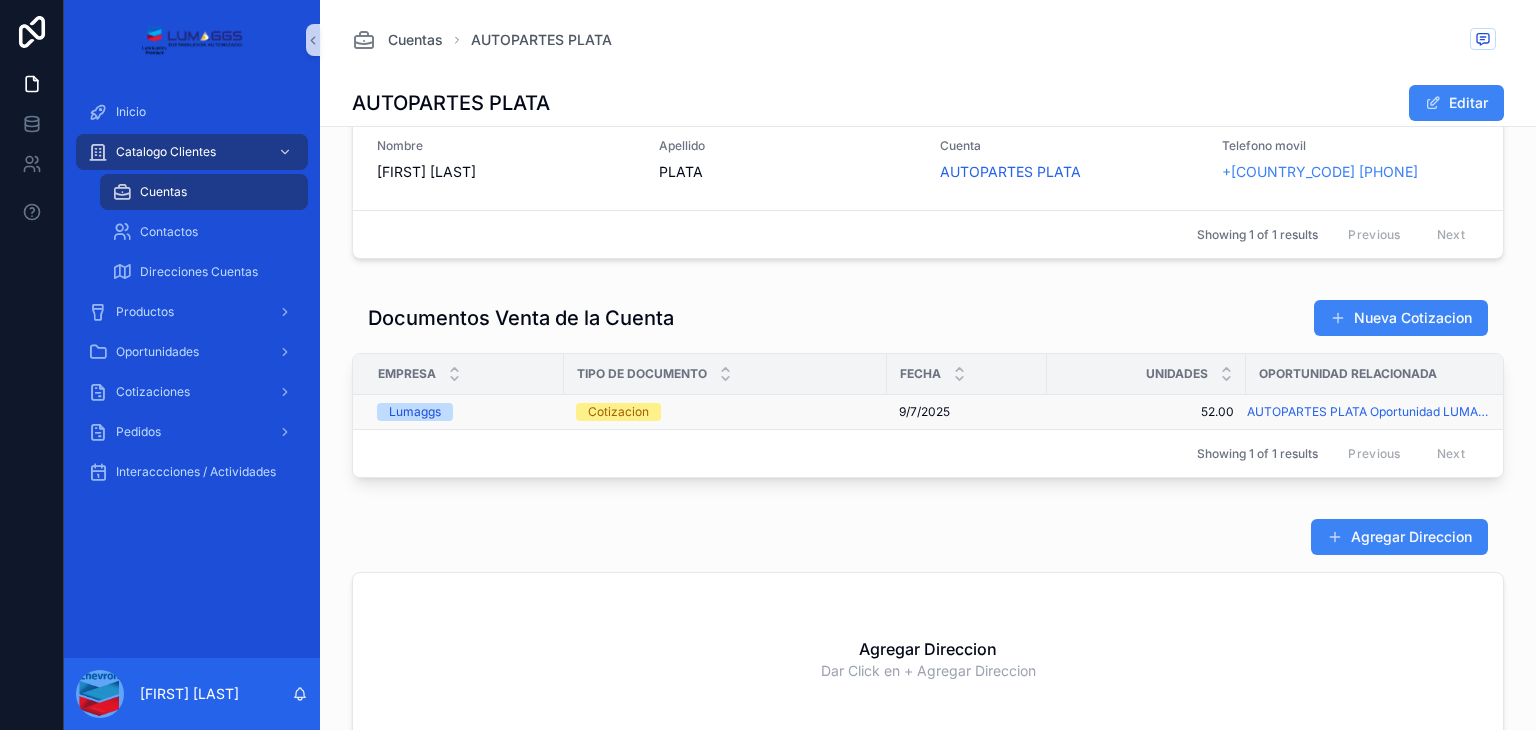 click on "Cotizacion" at bounding box center [618, 412] 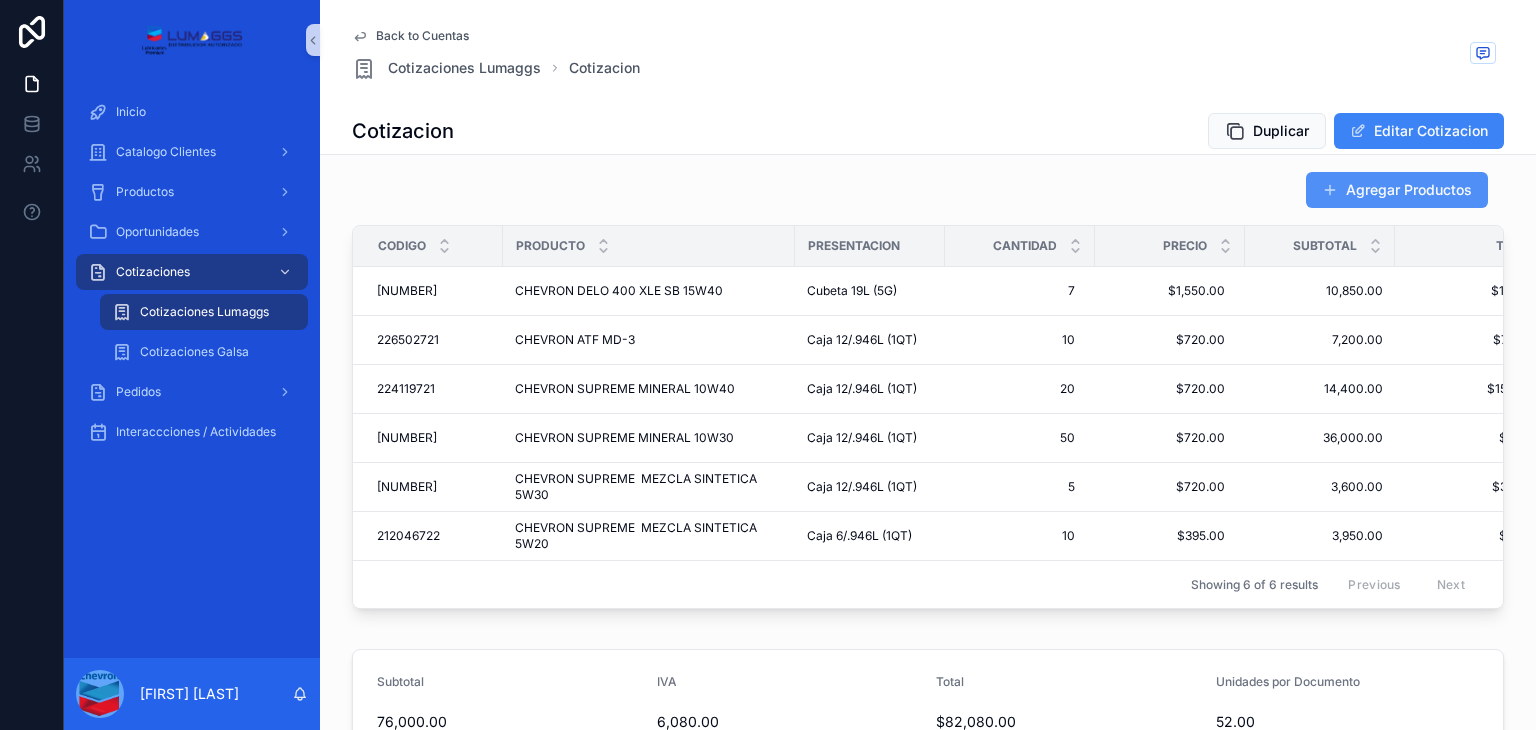 click on "Agregar Productos" at bounding box center (1397, 190) 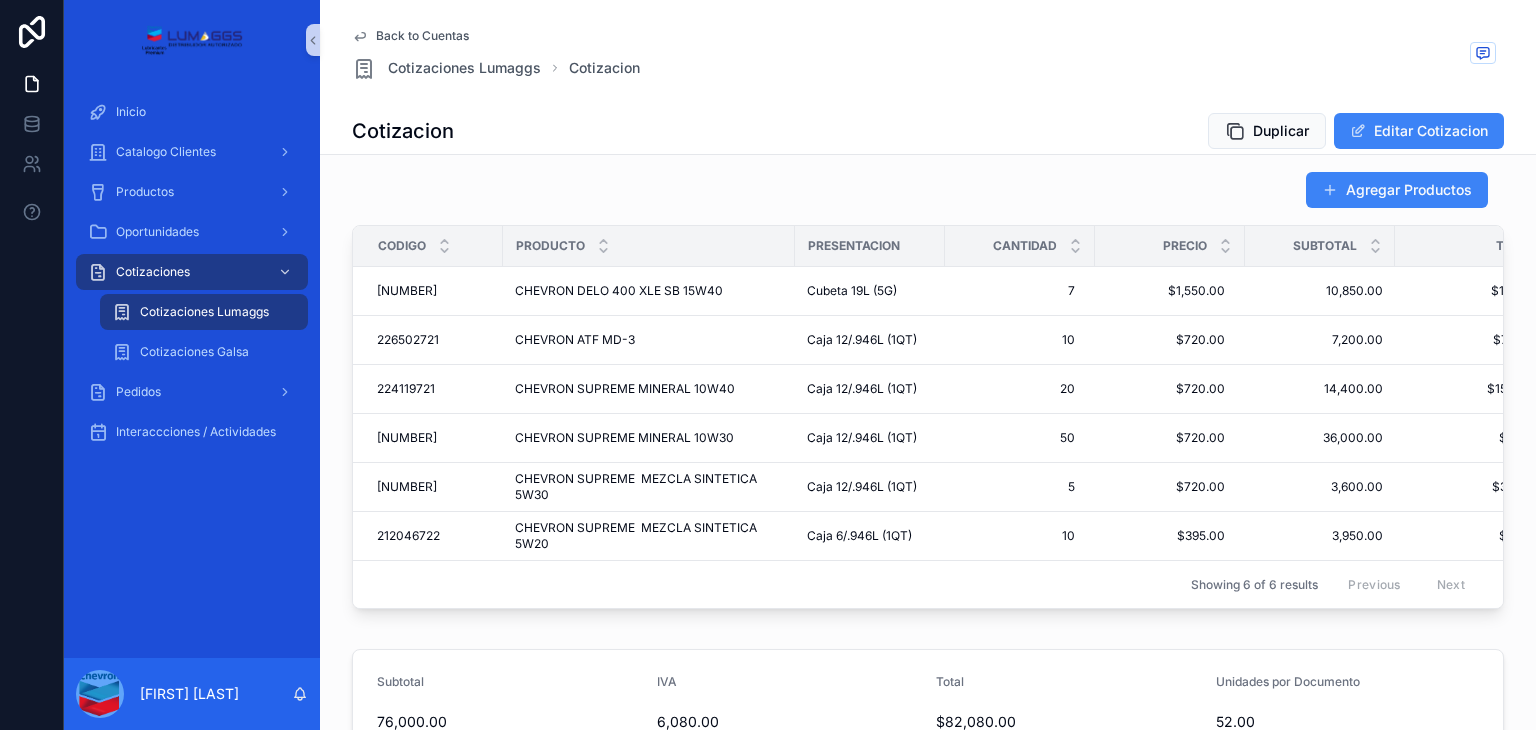 scroll, scrollTop: 0, scrollLeft: 0, axis: both 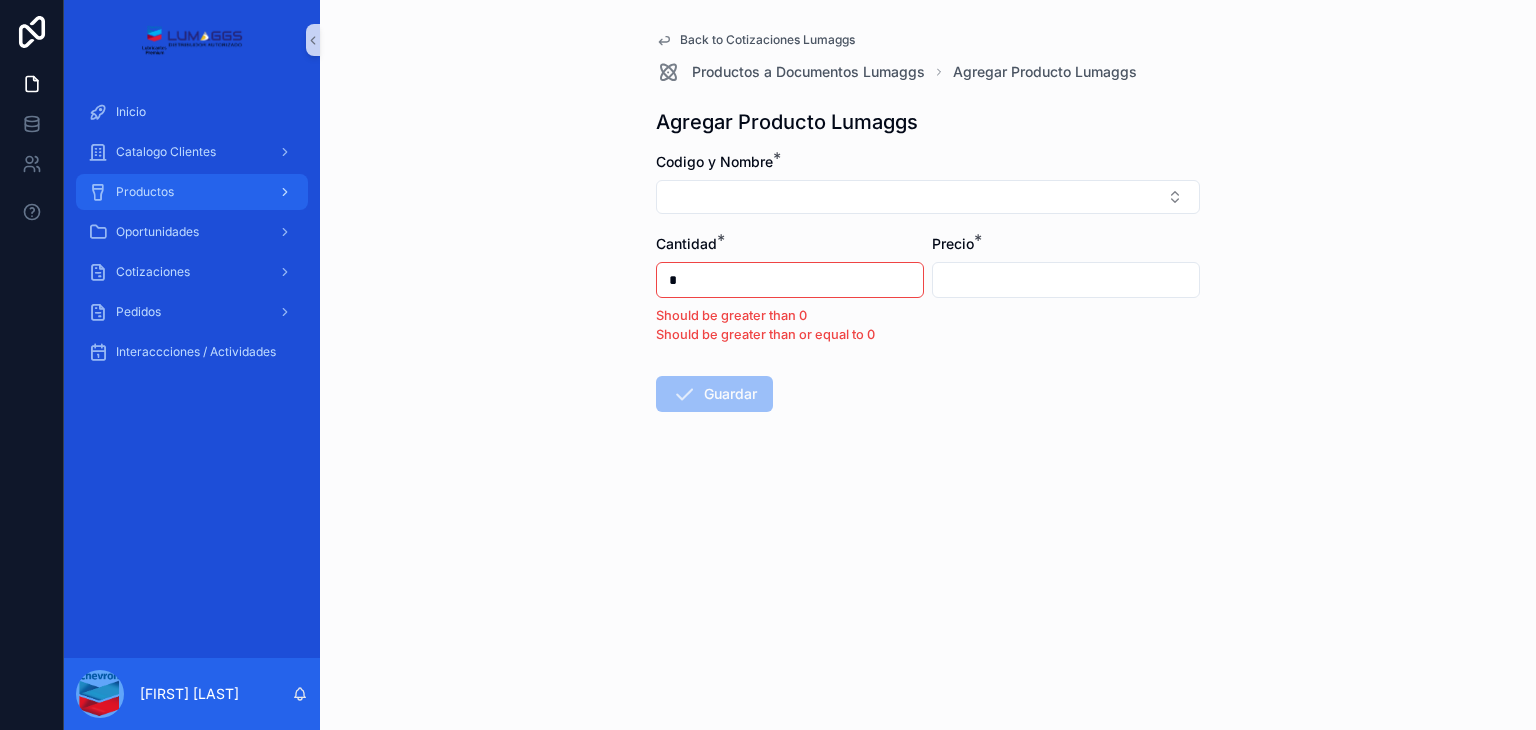 click on "Productos" at bounding box center (192, 192) 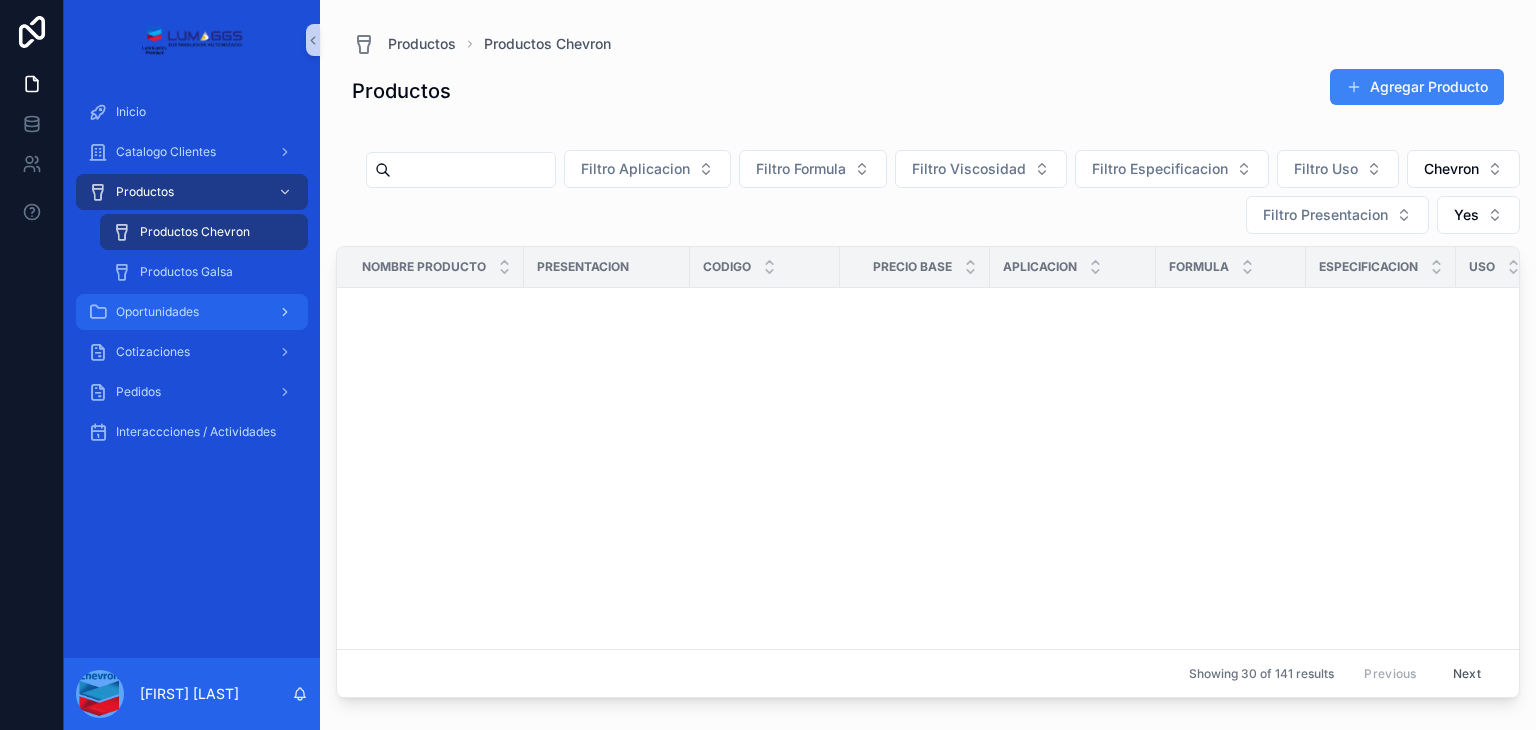 scroll, scrollTop: 1141, scrollLeft: 0, axis: vertical 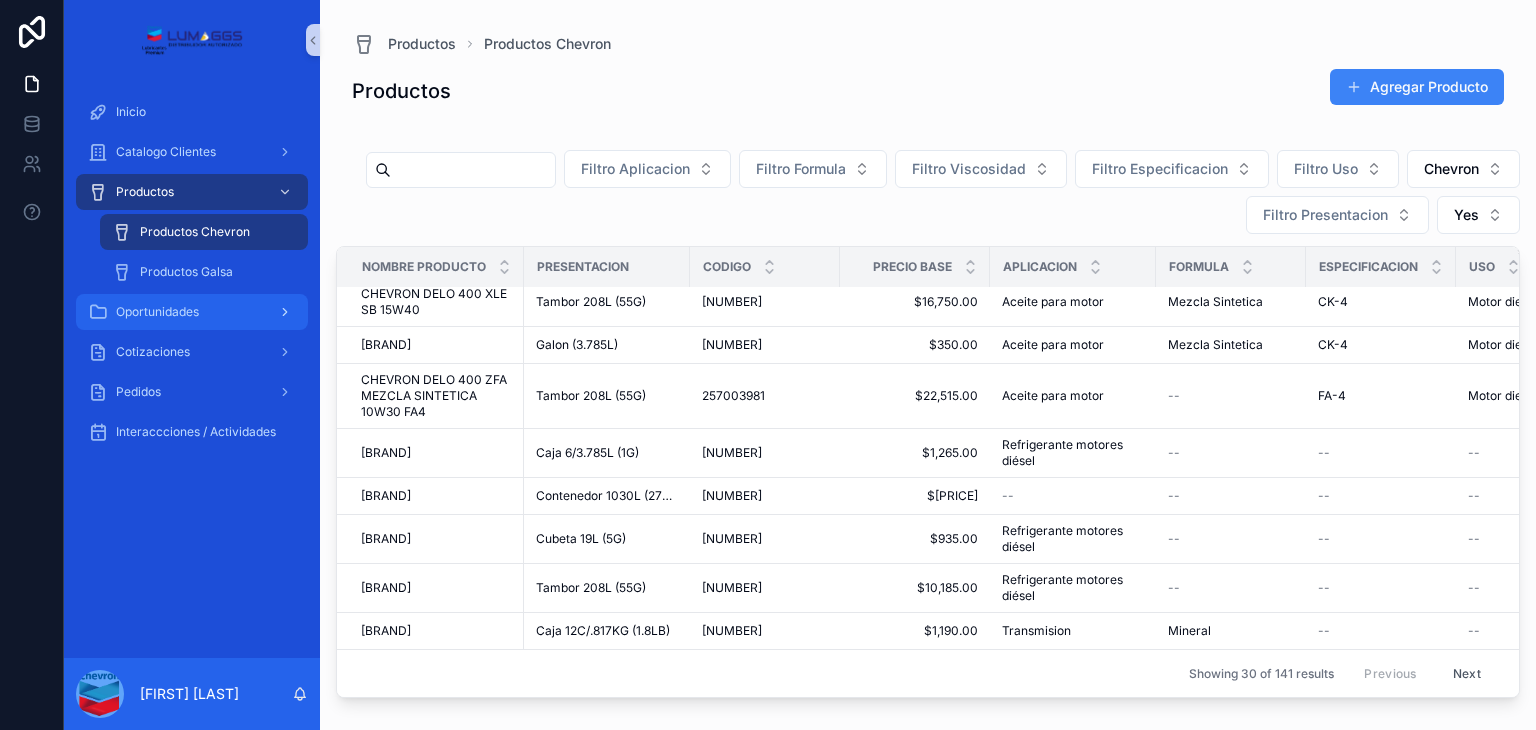 click on "Oportunidades" at bounding box center (192, 312) 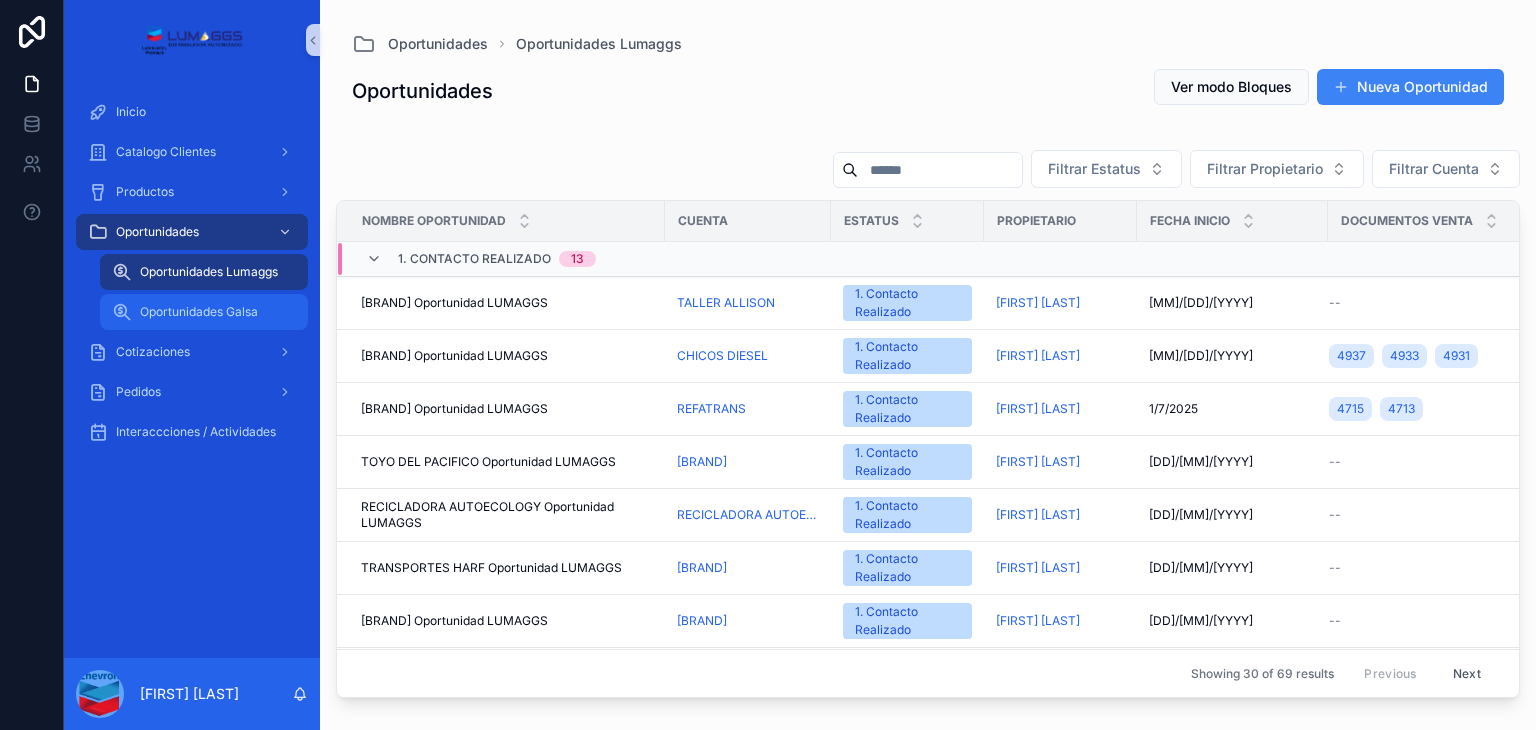 click on "Oportunidades Galsa" at bounding box center (199, 312) 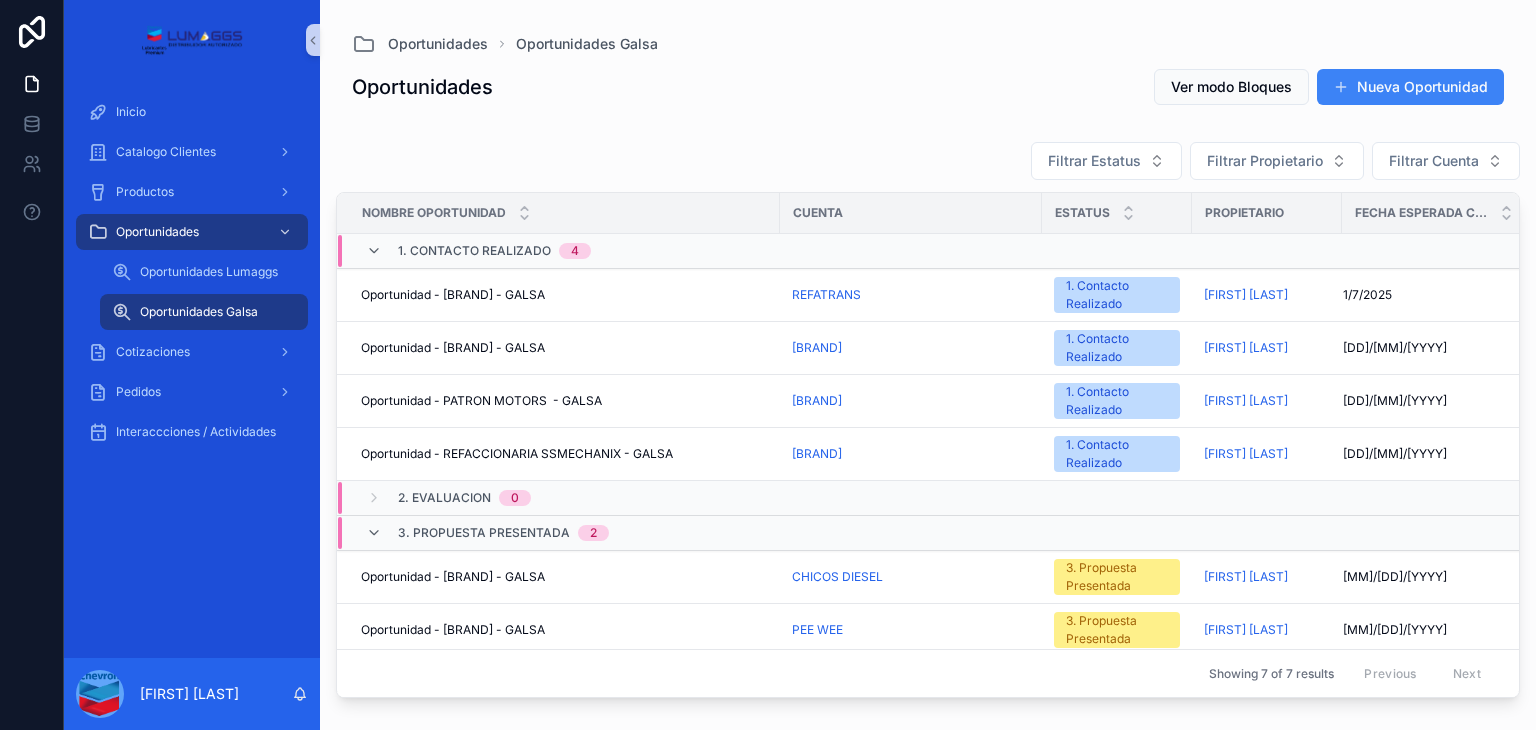 click on "Oportunidades Ver modo Bloques Nueva Oportunidad" at bounding box center [928, 91] 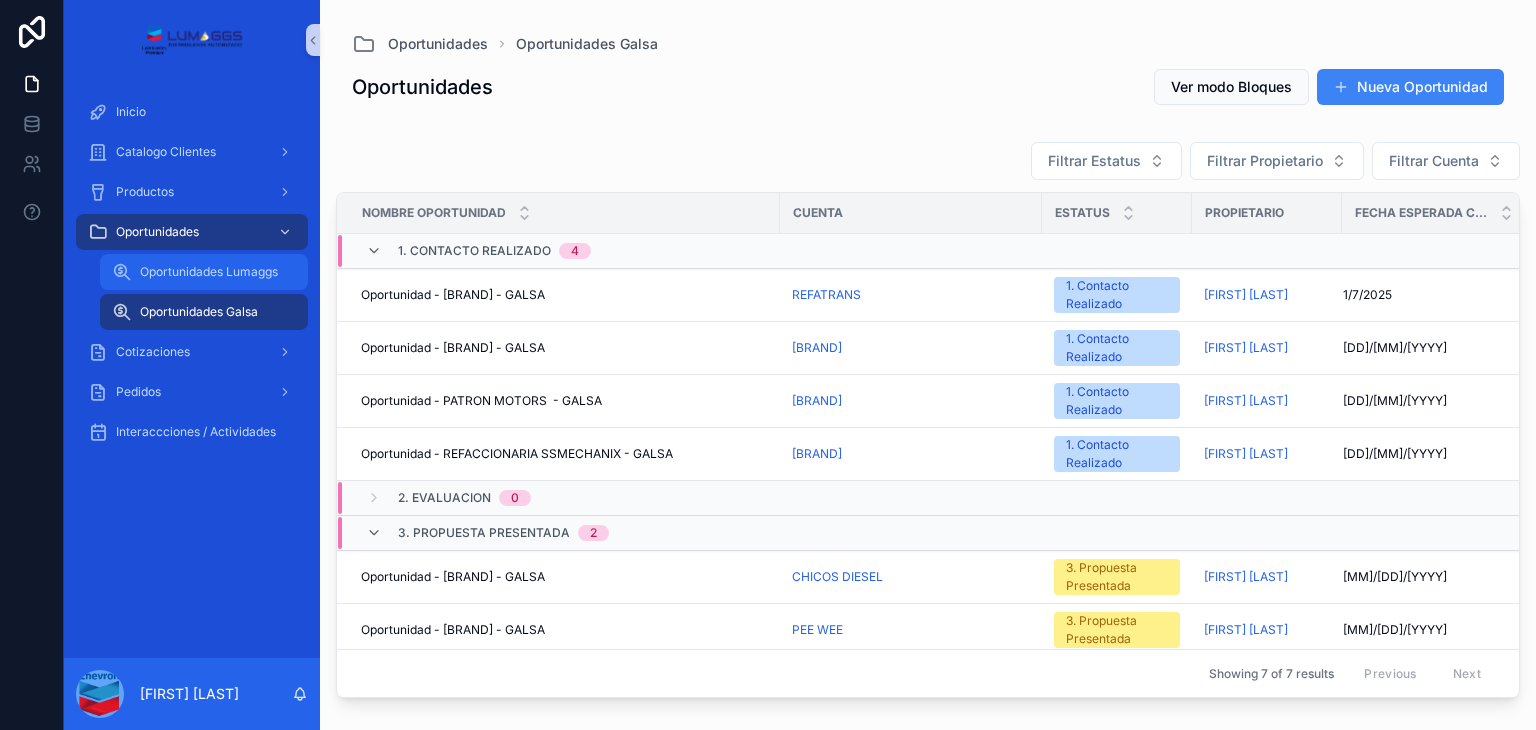 click at bounding box center (122, 272) 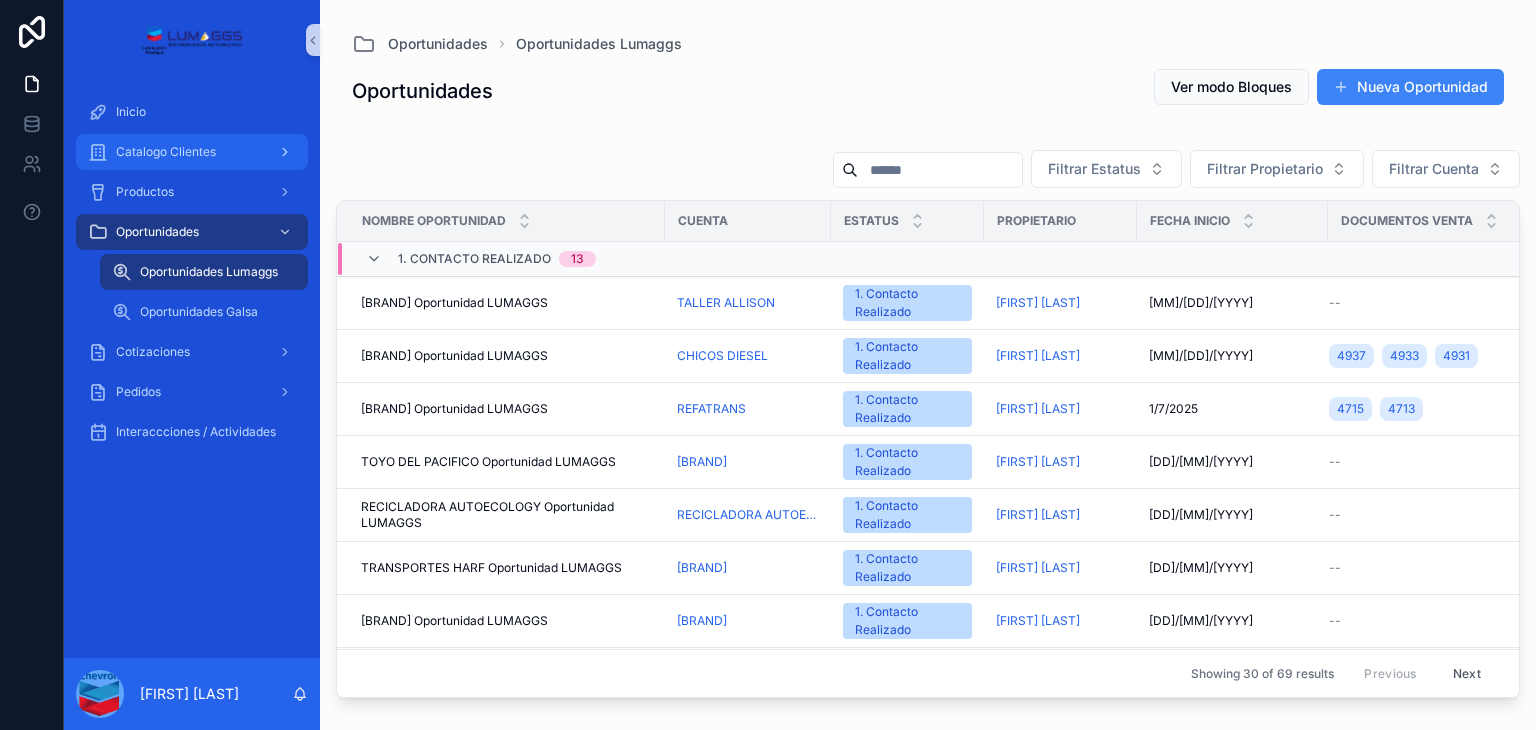 click on "Catalogo Clientes" at bounding box center [166, 152] 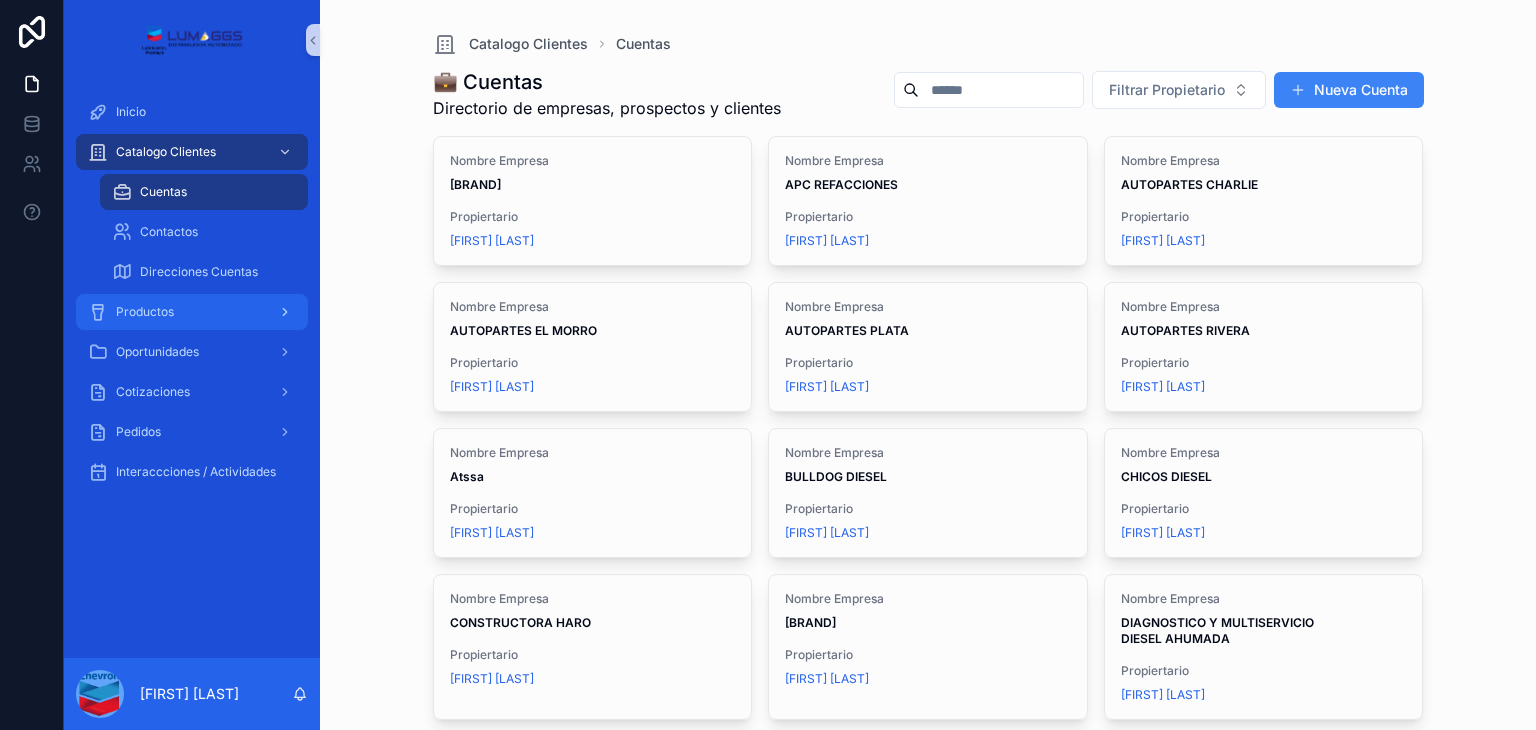 click on "Productos" at bounding box center (192, 312) 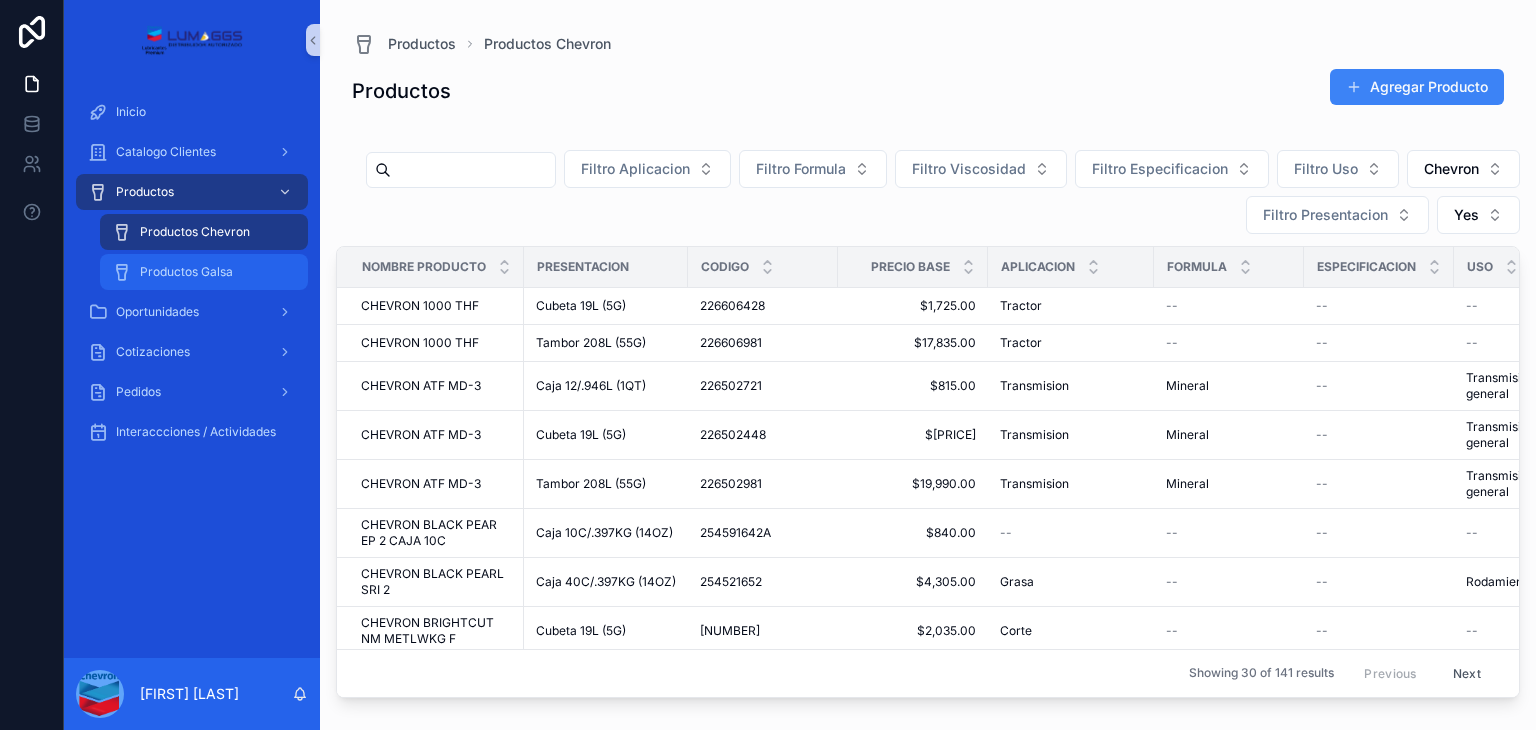 click on "Productos Galsa" at bounding box center (186, 272) 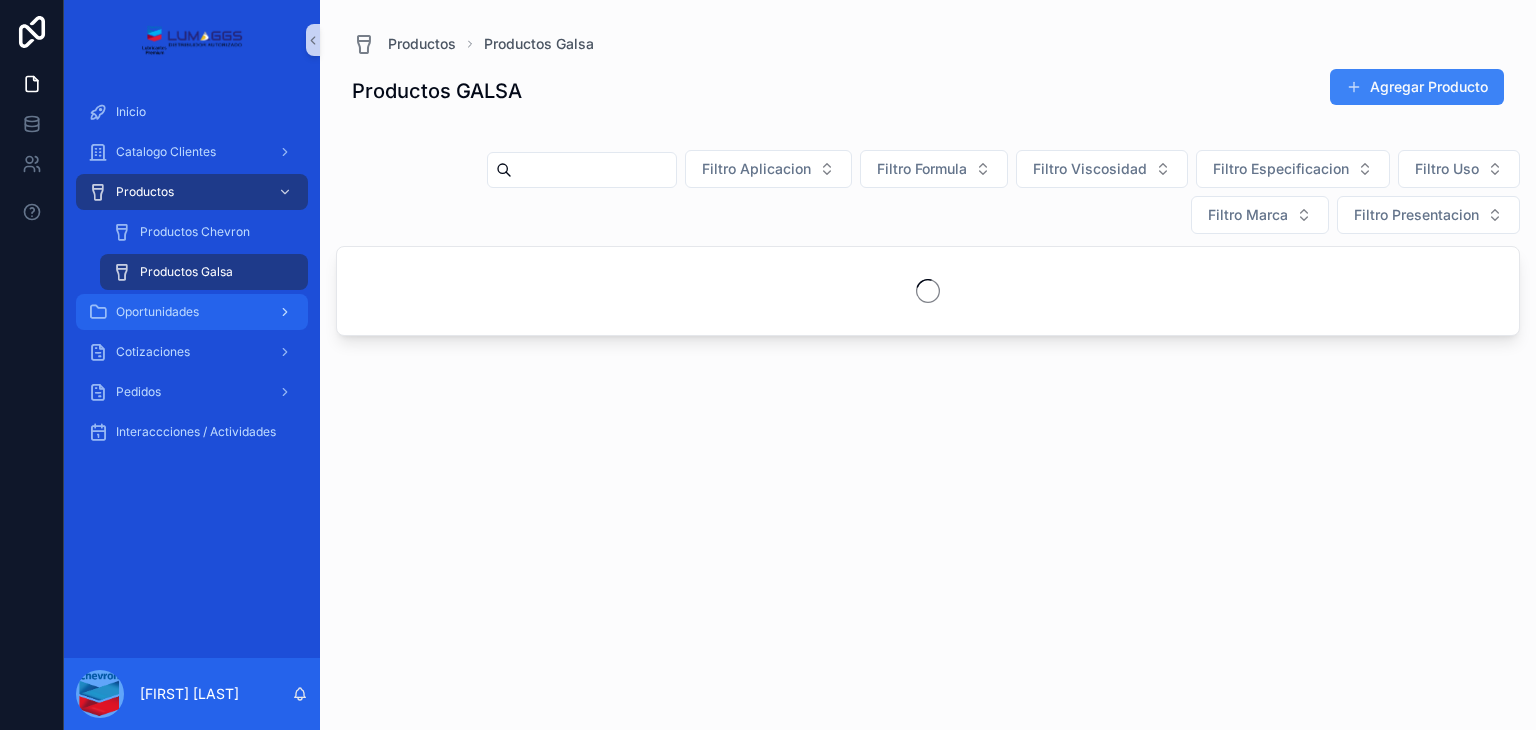 click on "Oportunidades" at bounding box center (157, 312) 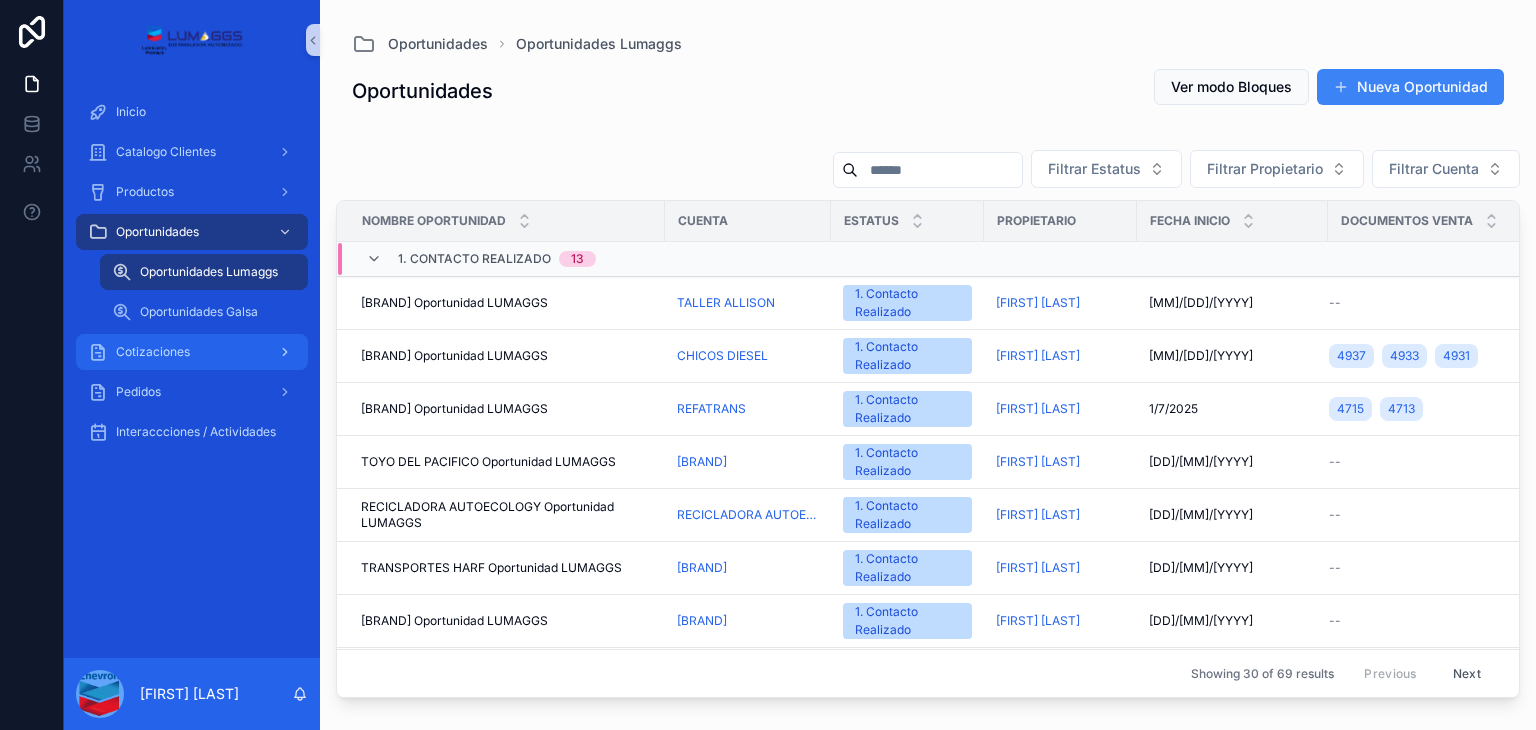 click on "Cotizaciones" at bounding box center (192, 352) 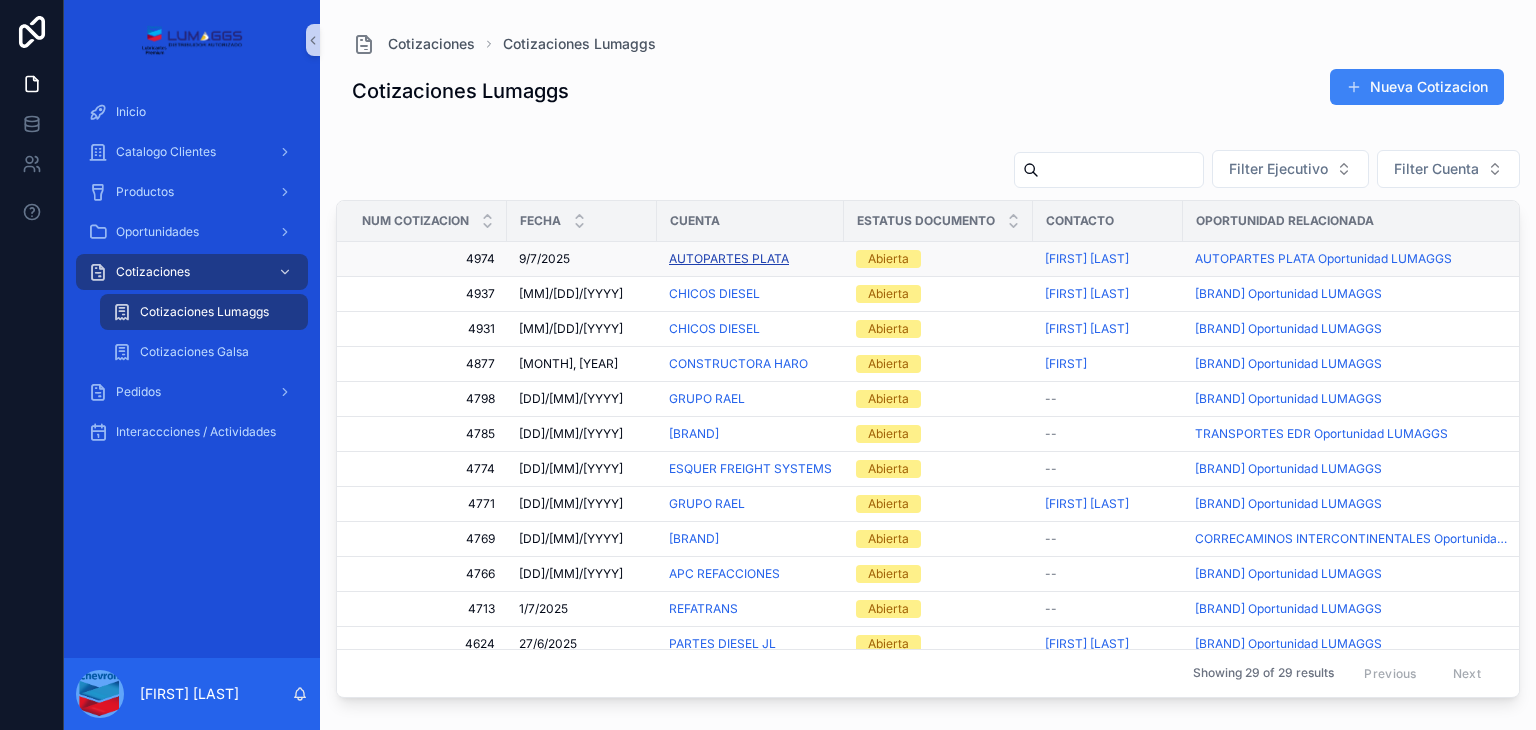 click on "AUTOPARTES PLATA" at bounding box center (729, 259) 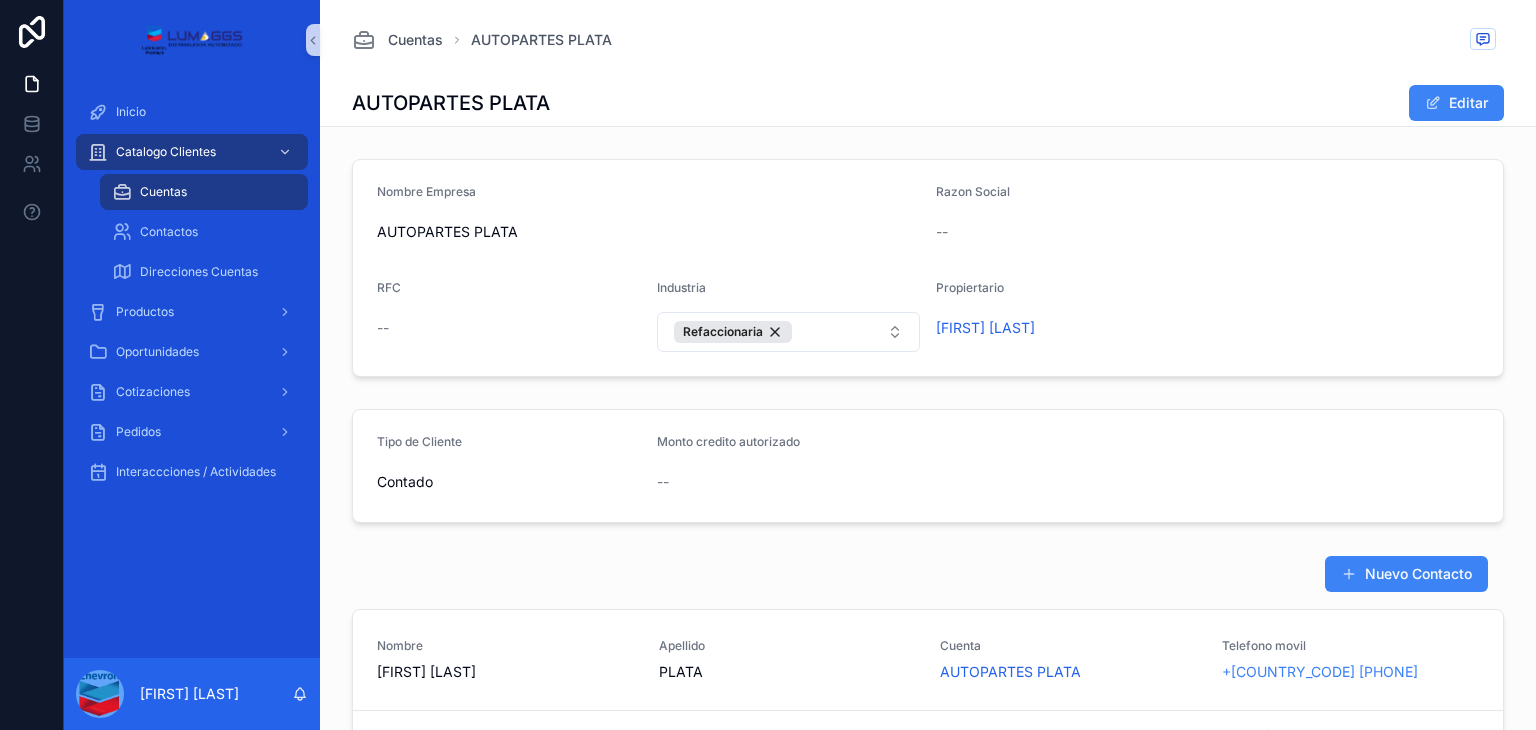 scroll, scrollTop: 500, scrollLeft: 0, axis: vertical 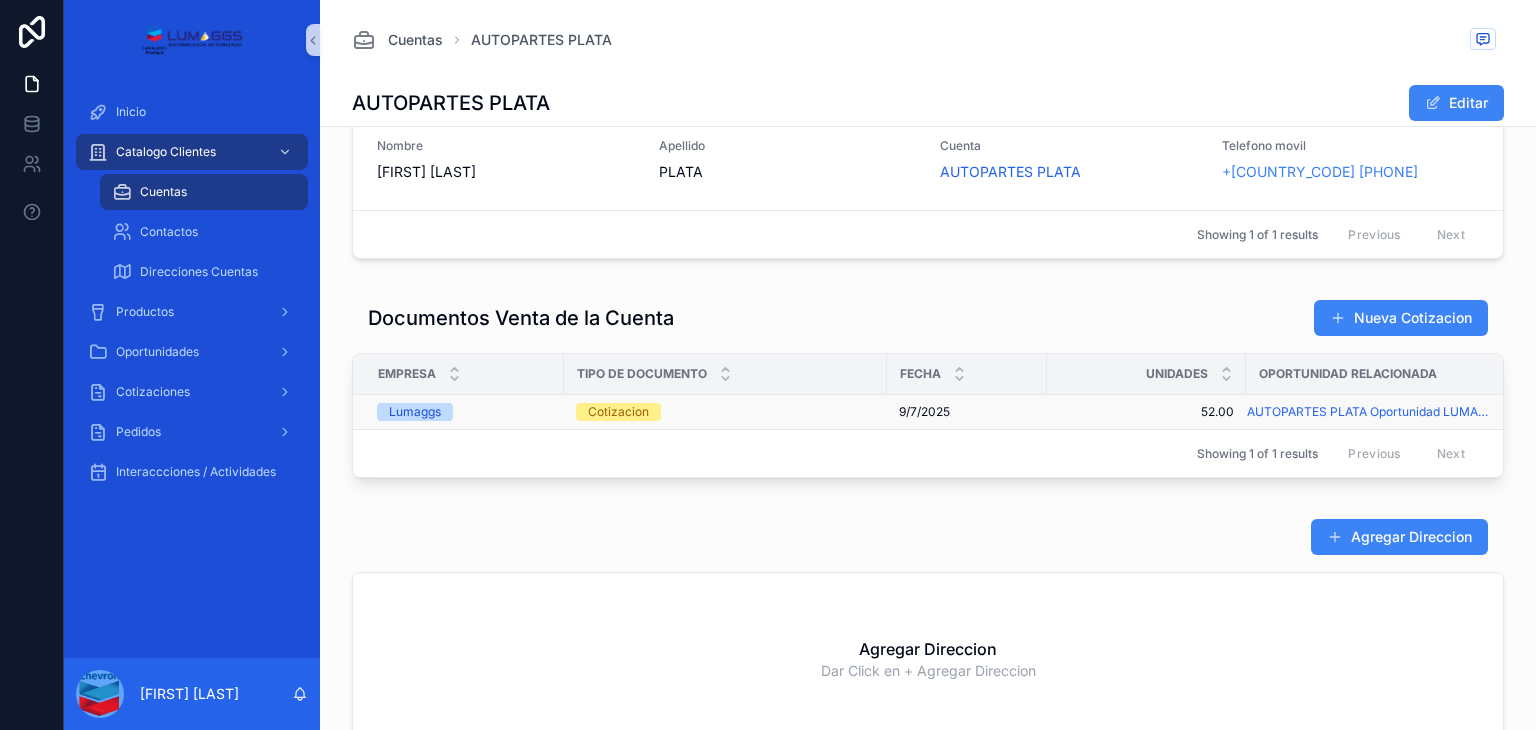 click on "Cotizacion" at bounding box center (725, 412) 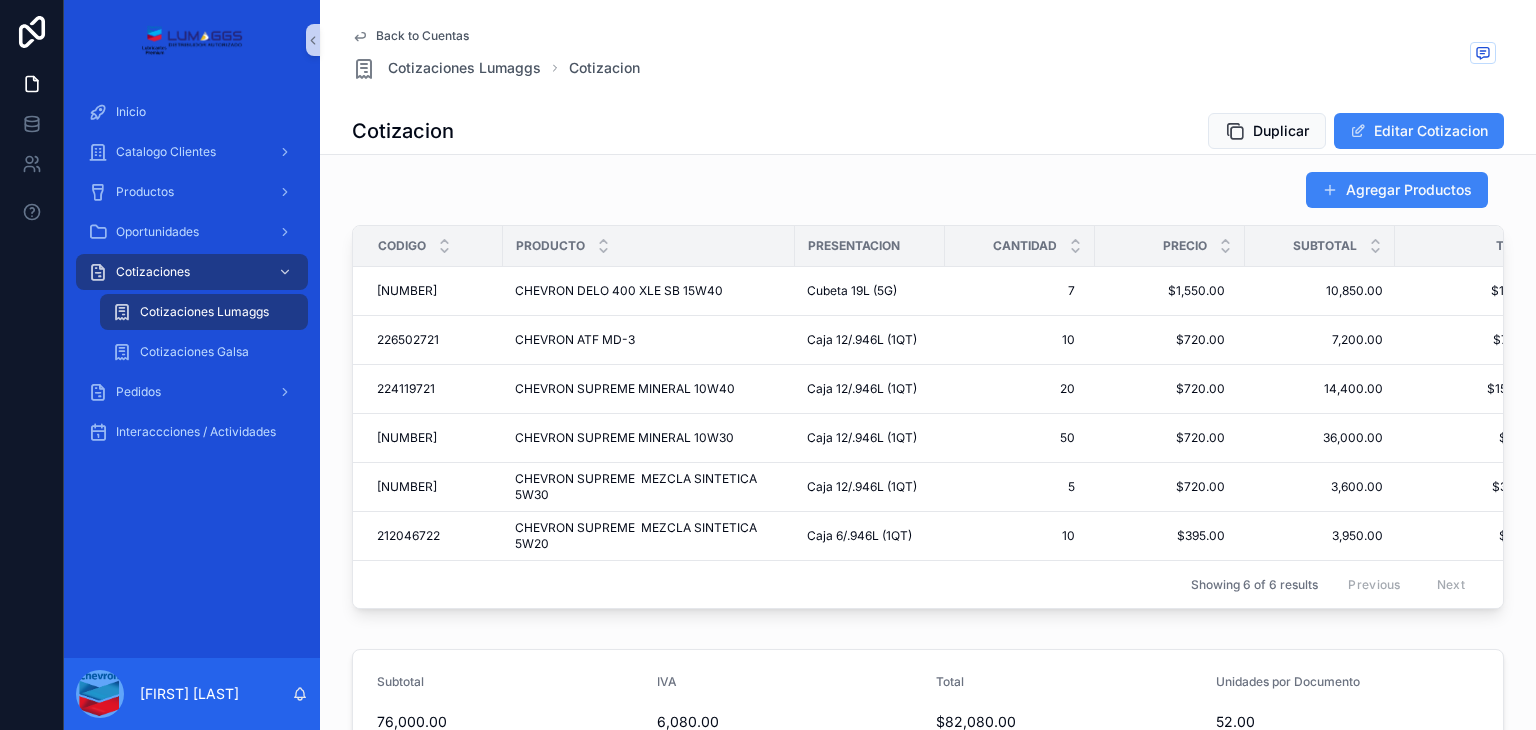 scroll, scrollTop: 1000, scrollLeft: 0, axis: vertical 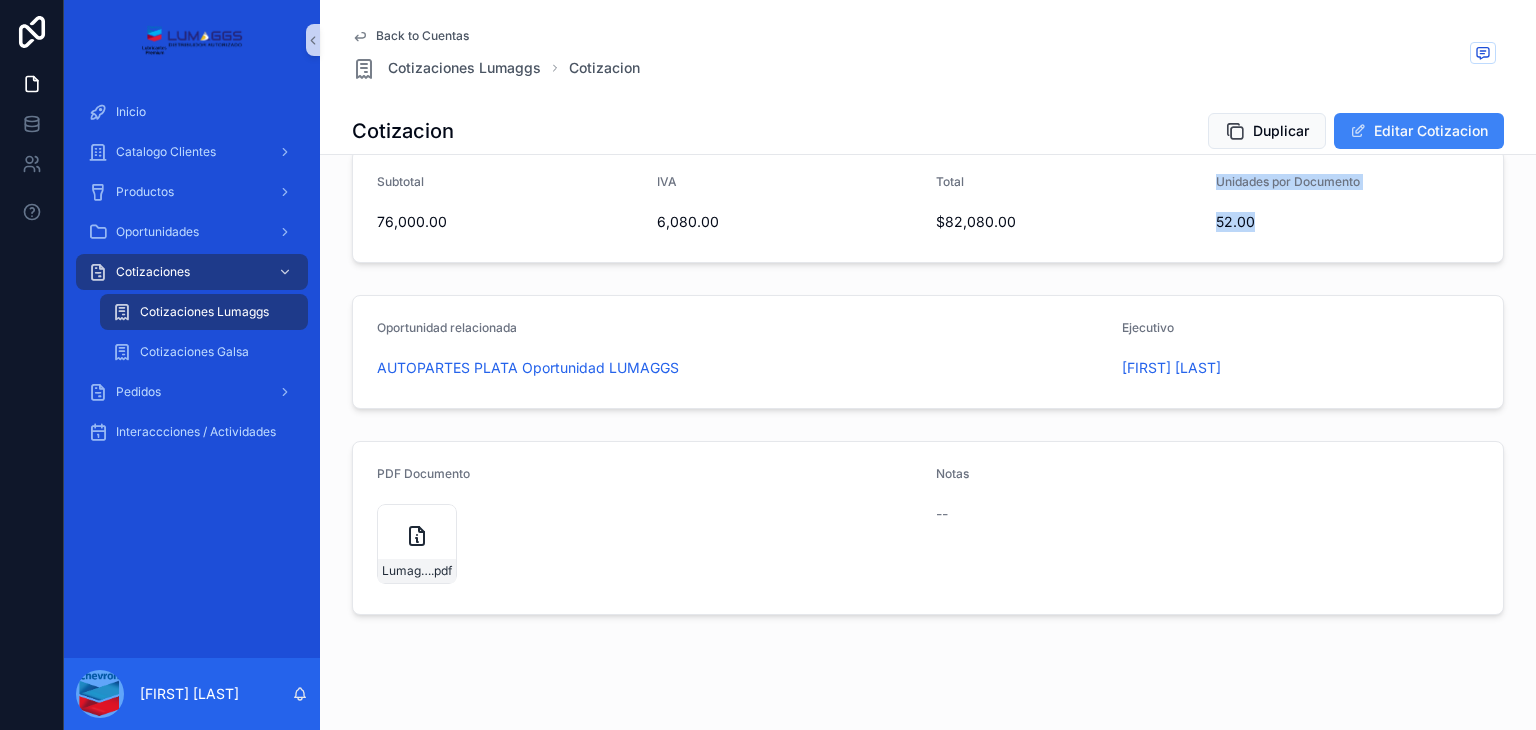 drag, startPoint x: 1222, startPoint y: 234, endPoint x: 1264, endPoint y: 237, distance: 42.107006 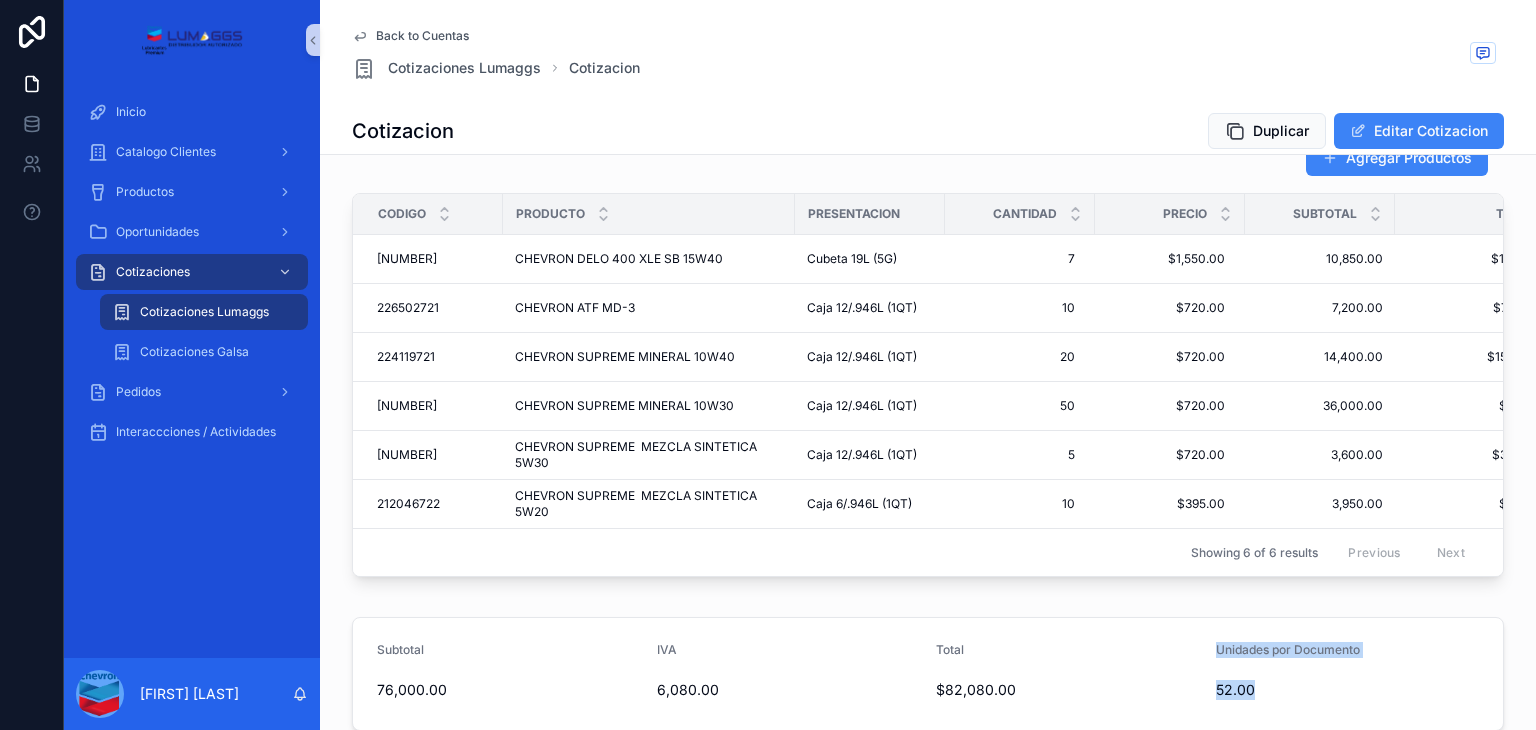 scroll, scrollTop: 0, scrollLeft: 0, axis: both 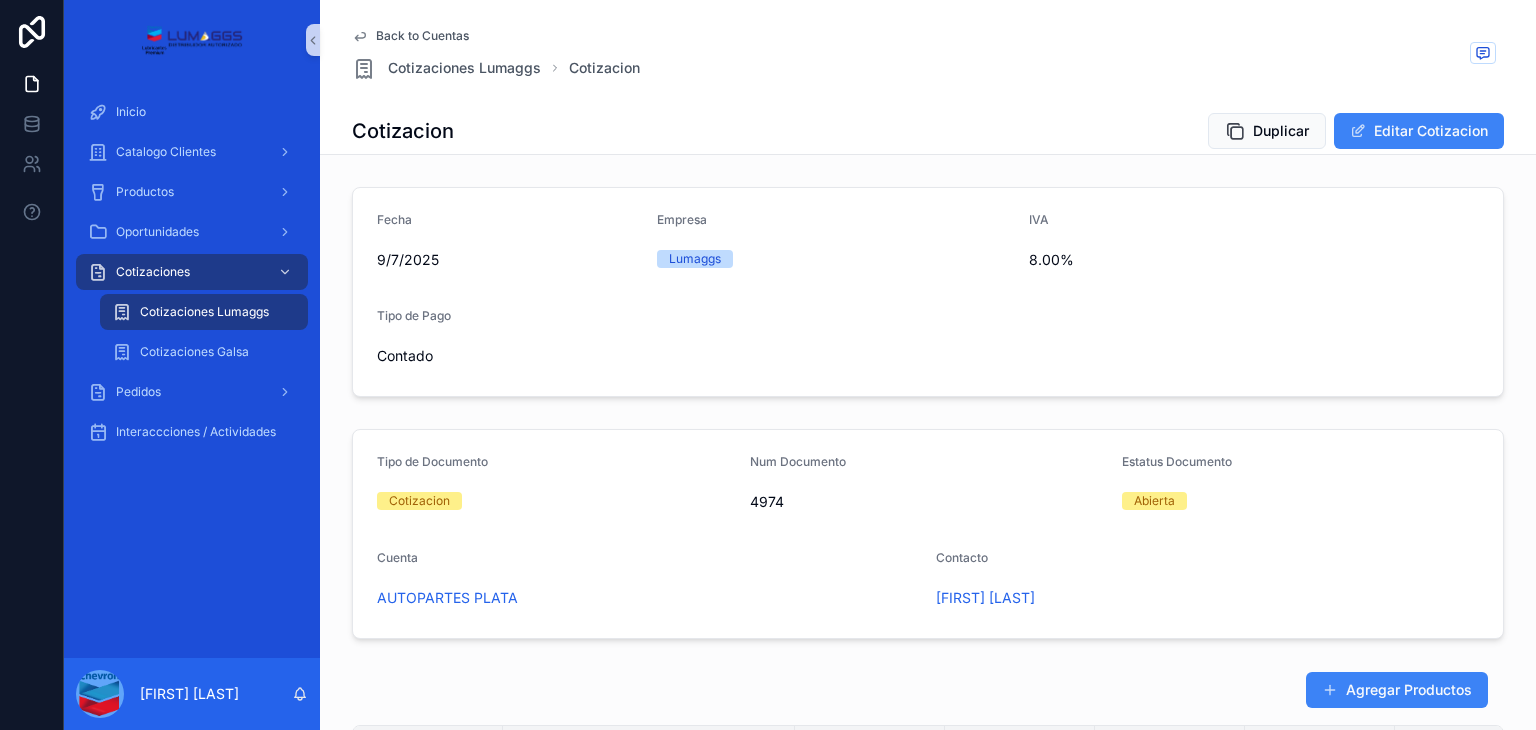 click on "Tipo de Documento Cotizacion Num Documento 4974 Estatus Documento Abierta Cuenta AUTOPARTES PLATA Contacto [FIRST] [LAST]" at bounding box center [928, 534] 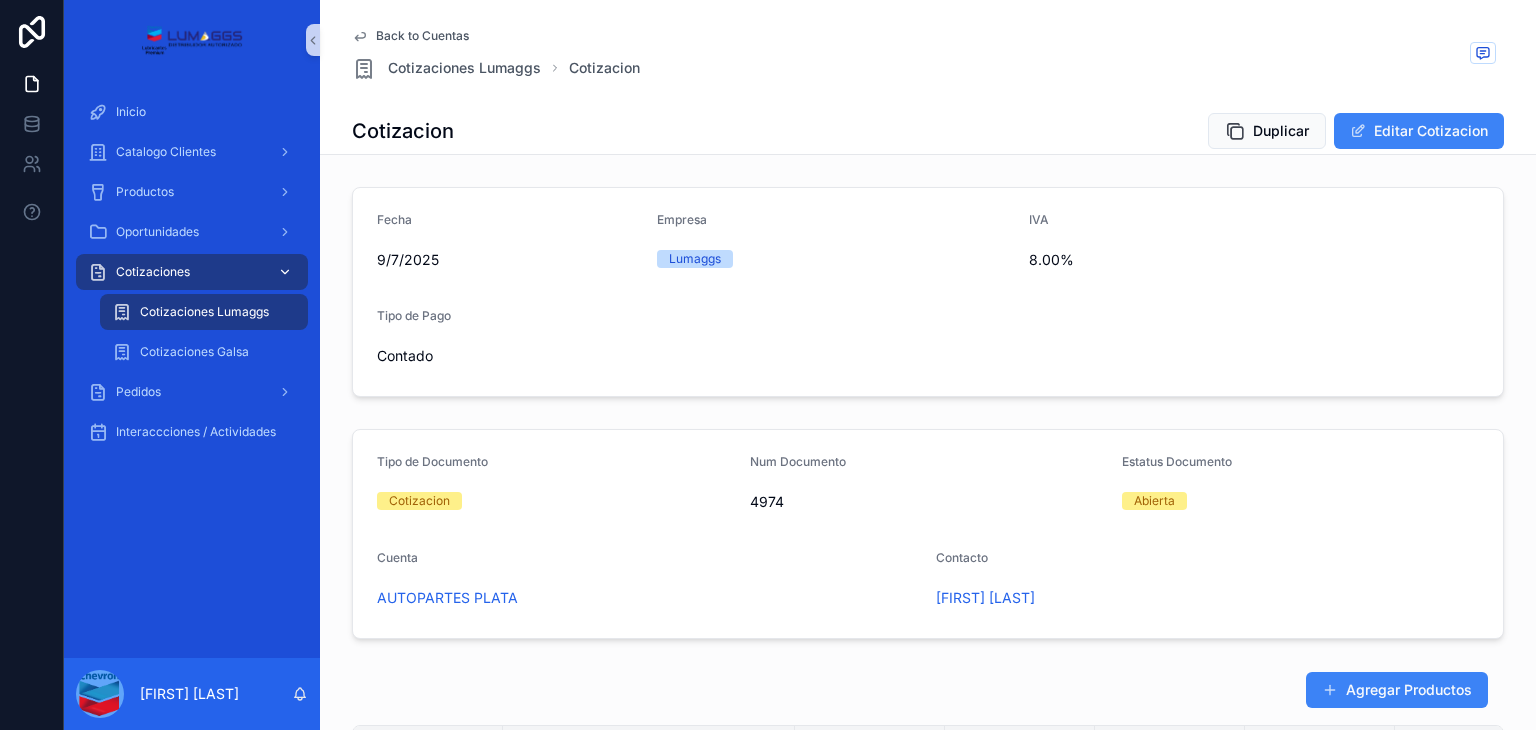 drag, startPoint x: 293, startPoint y: 265, endPoint x: 930, endPoint y: 707, distance: 775.3277 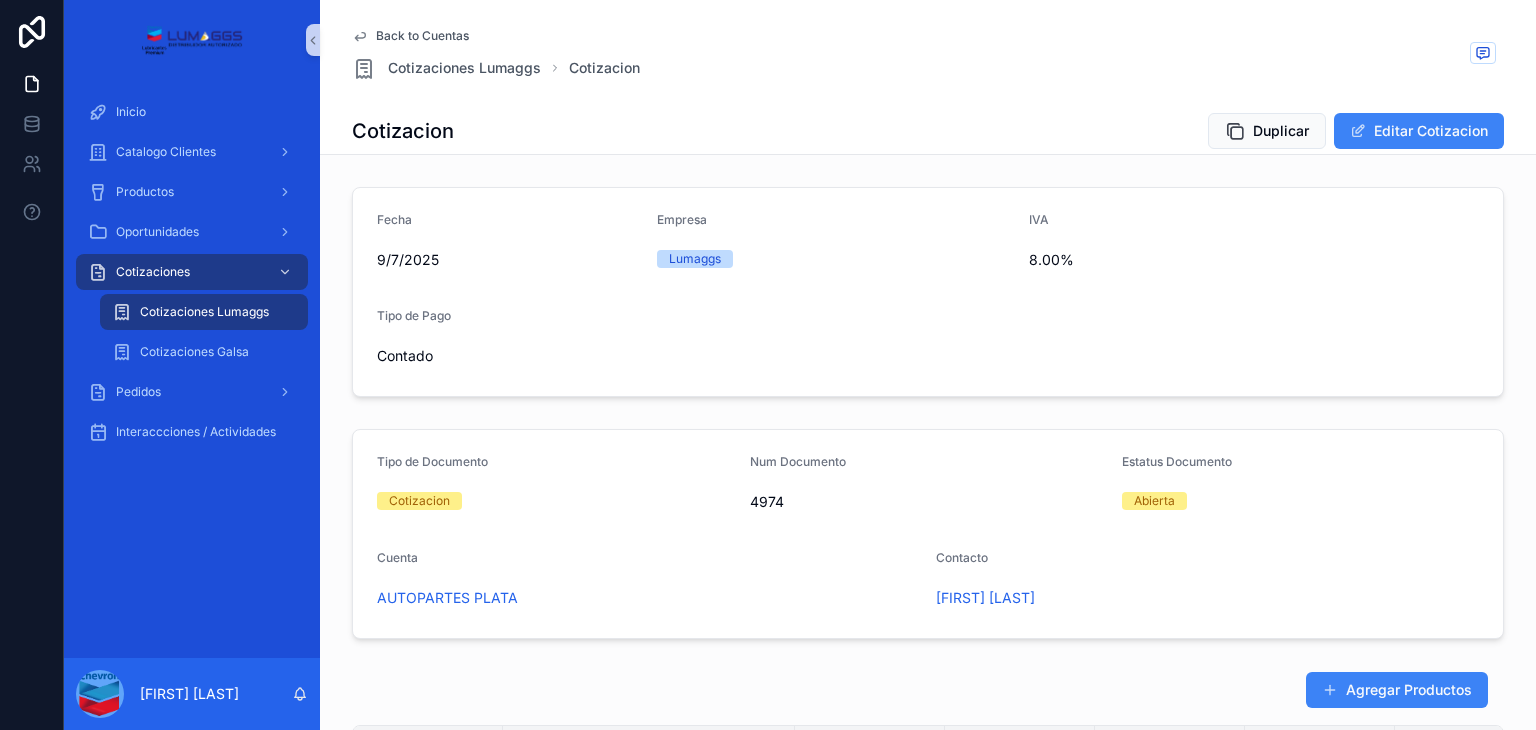 click at bounding box center [283, 272] 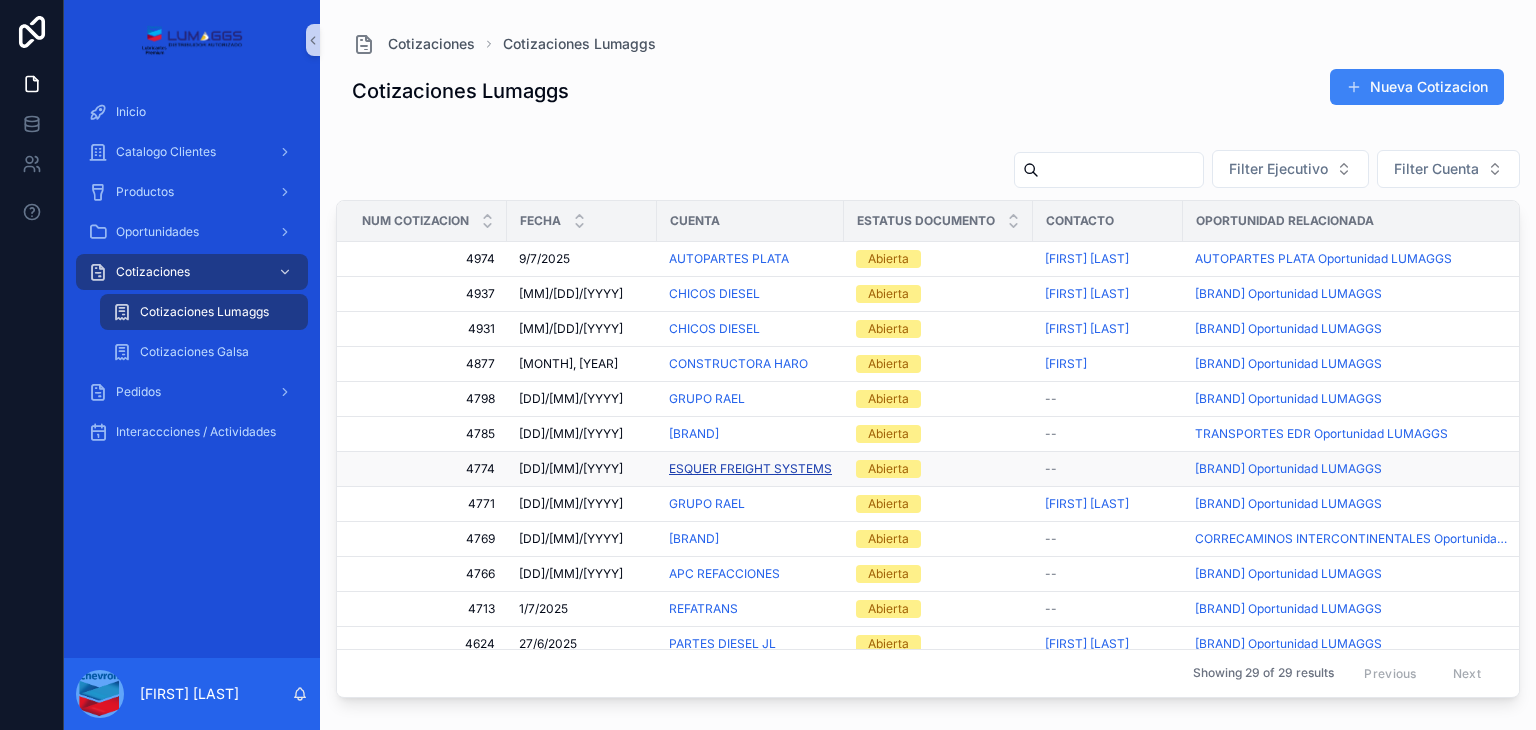 click on "ESQUER FREIGHT SYSTEMS" at bounding box center [750, 469] 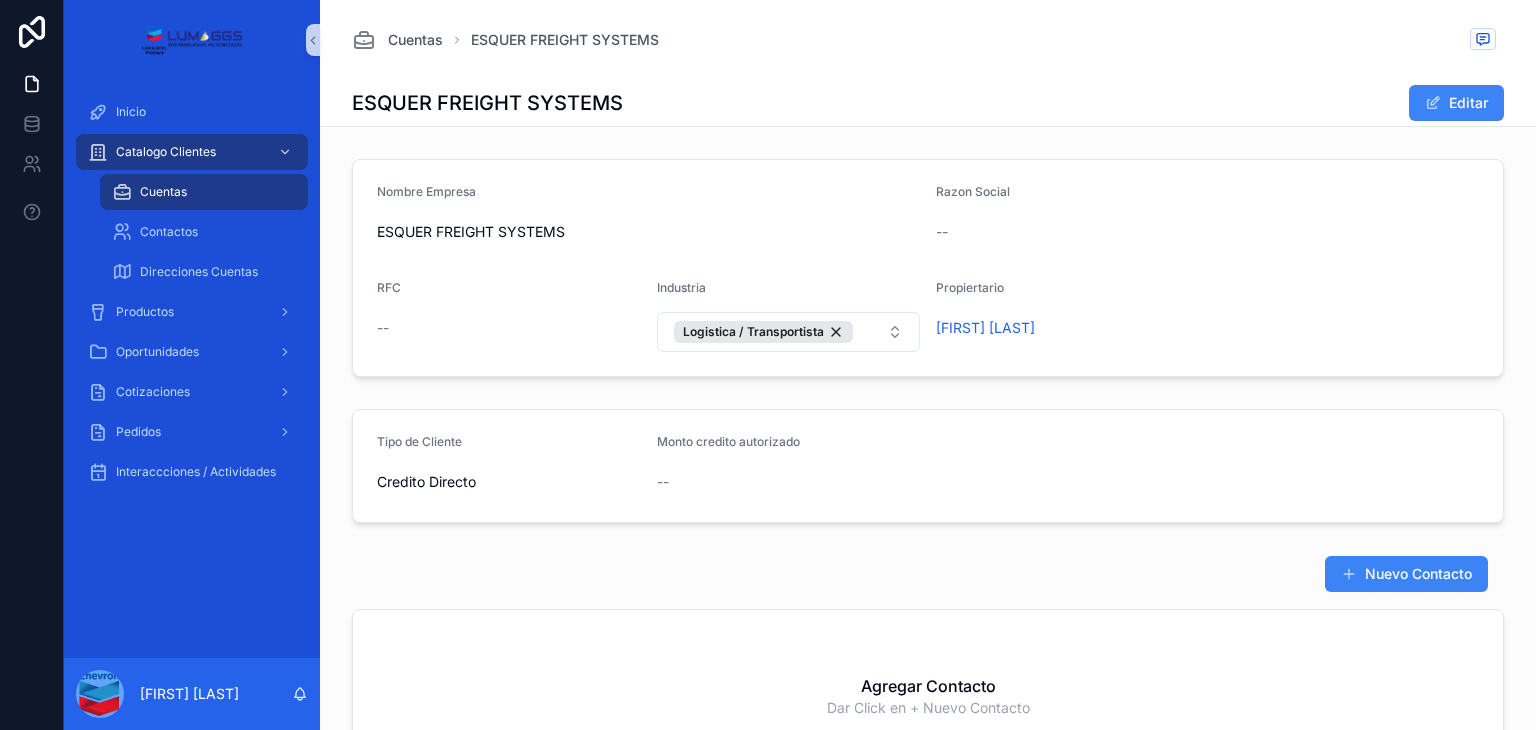 scroll, scrollTop: 500, scrollLeft: 0, axis: vertical 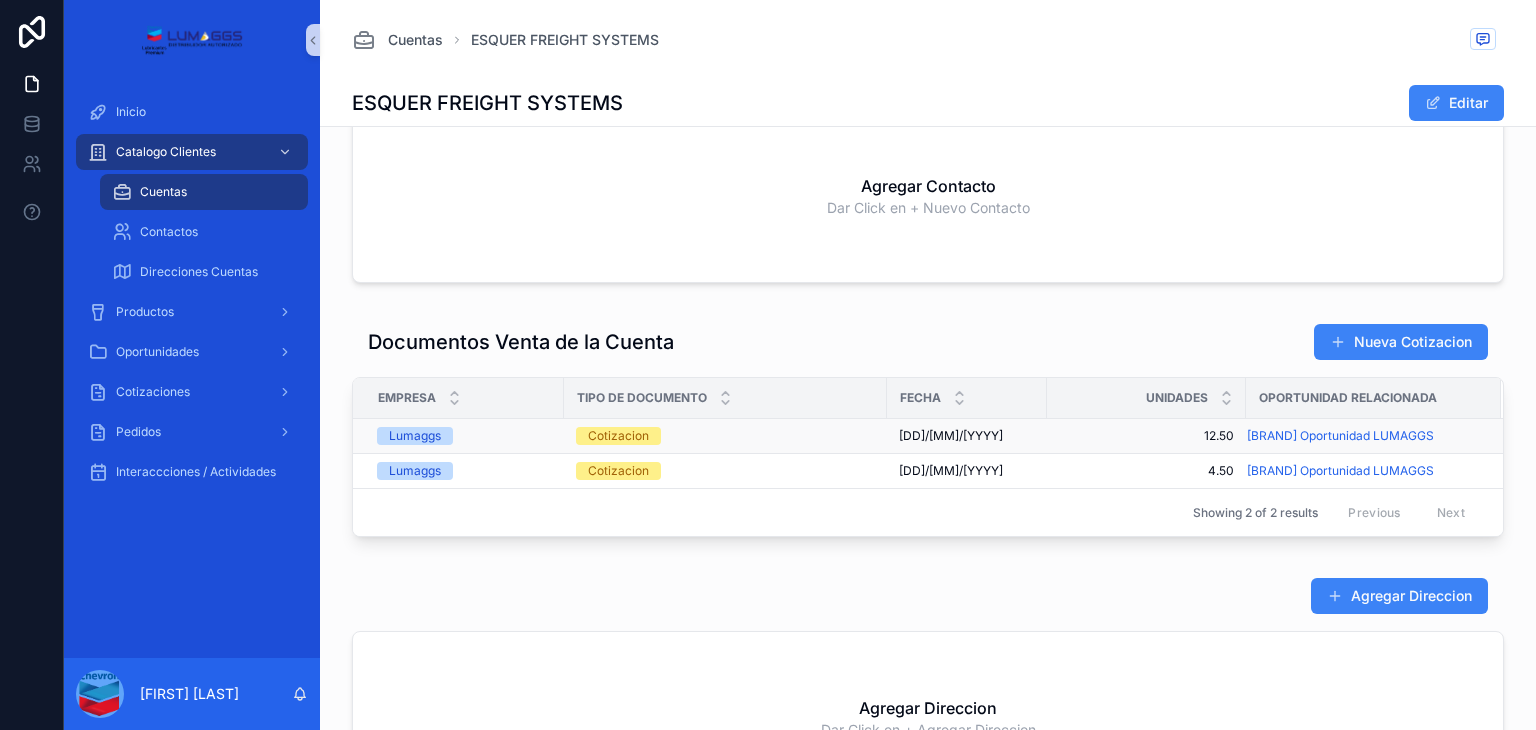 click on "[DD]/[MM]/[YYYY] [DD]/[MM]/[YYYY]" at bounding box center [725, 436] 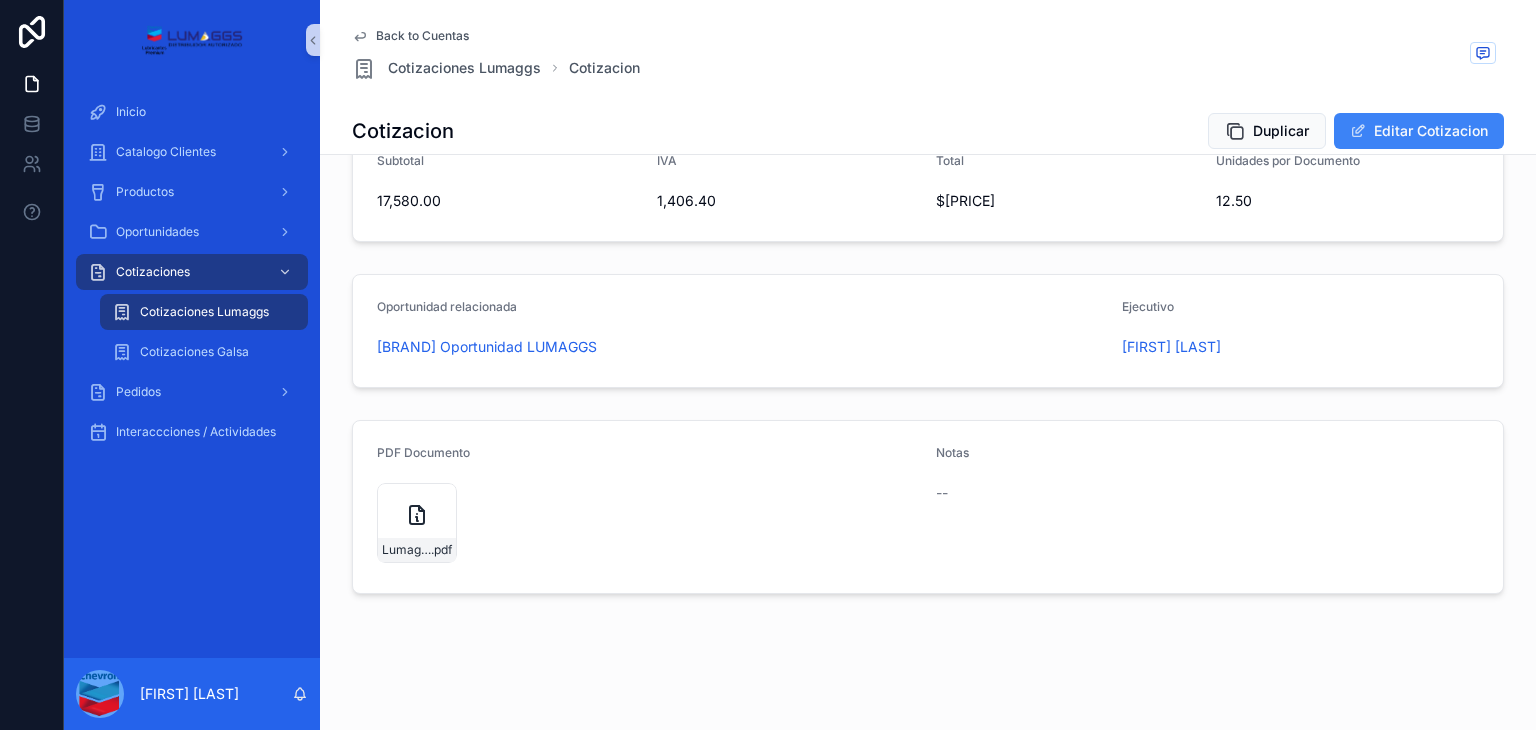 scroll, scrollTop: 385, scrollLeft: 0, axis: vertical 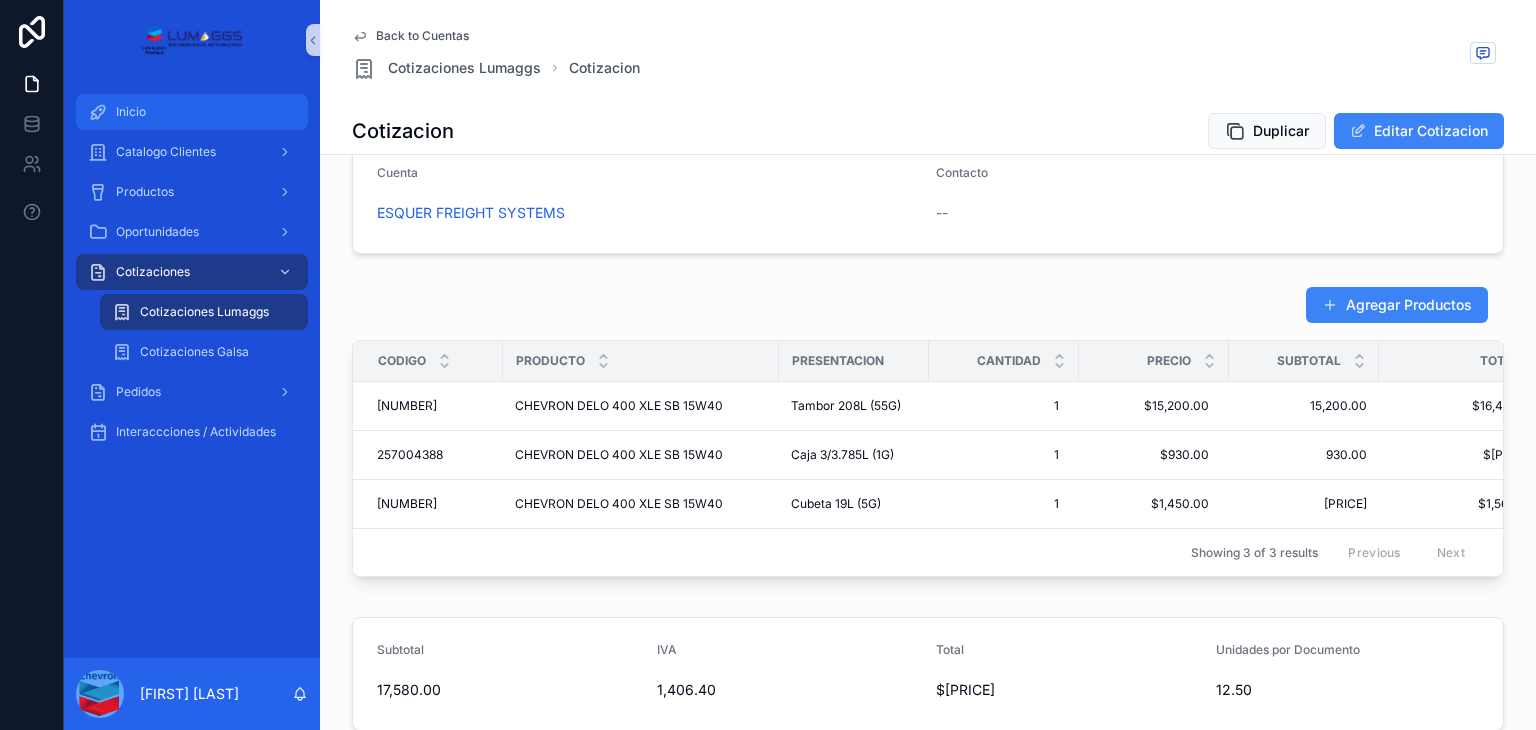 click on "Inicio" at bounding box center [192, 112] 